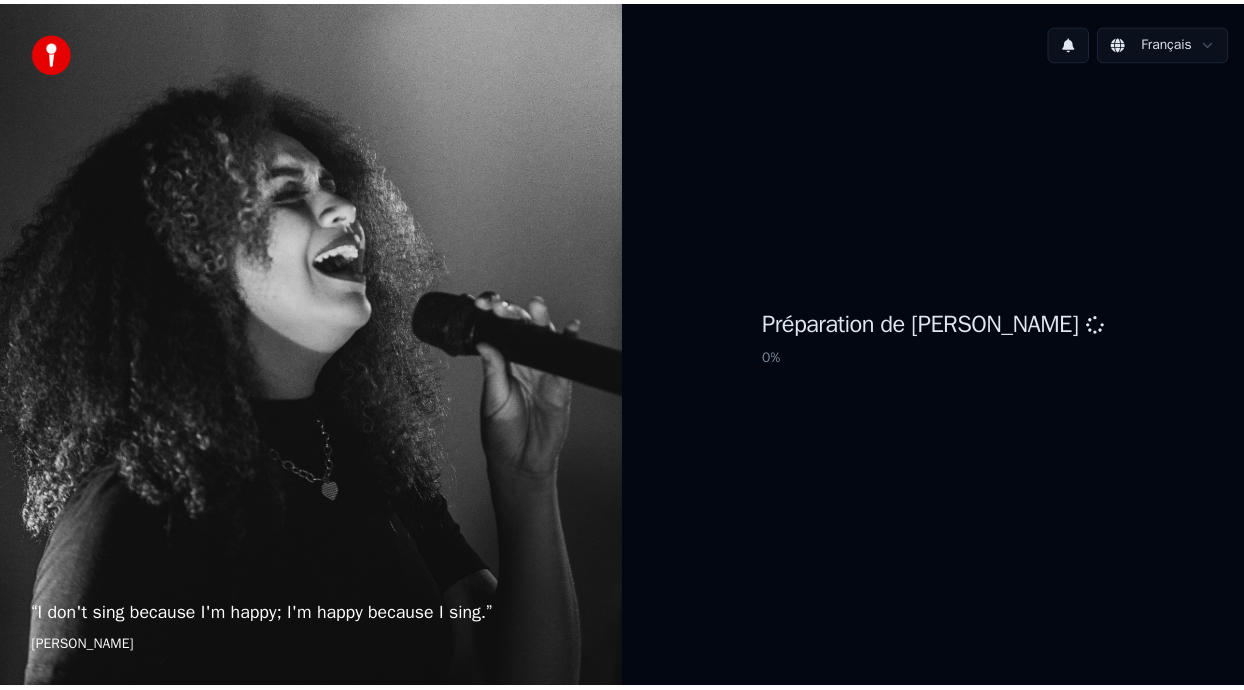 scroll, scrollTop: 0, scrollLeft: 0, axis: both 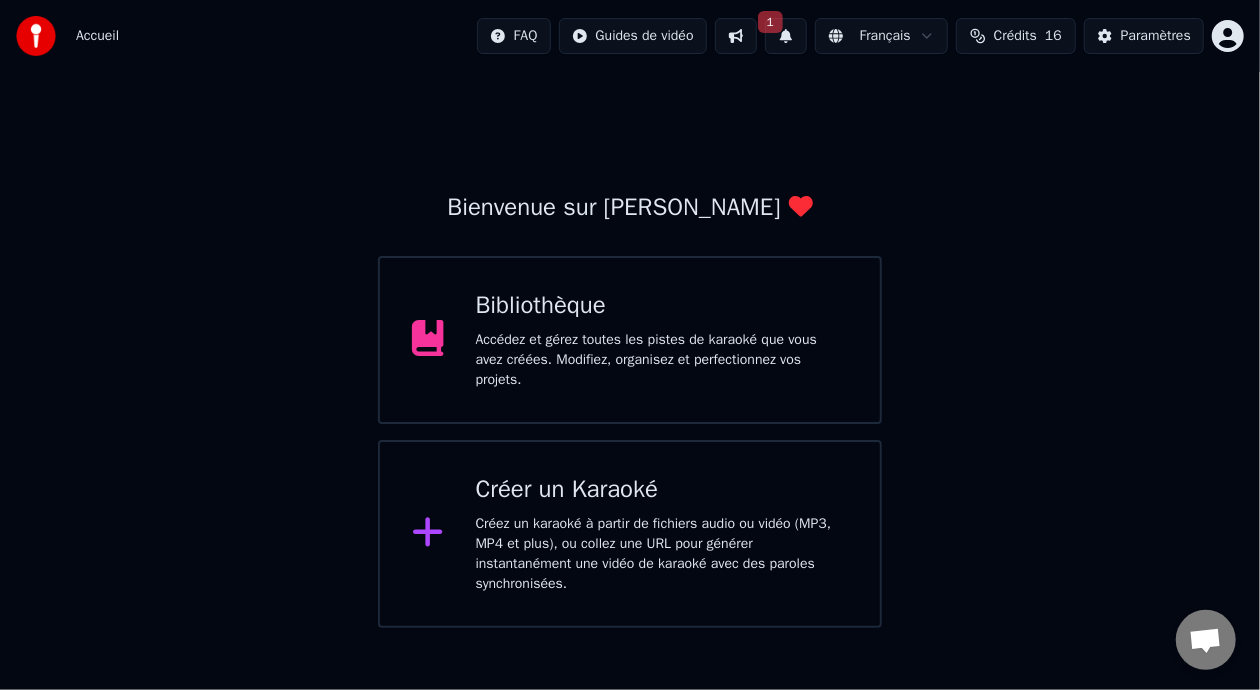 click on "Accédez et gérez toutes les pistes de karaoké que vous avez créées. Modifiez, organisez et perfectionnez vos projets." at bounding box center [662, 360] 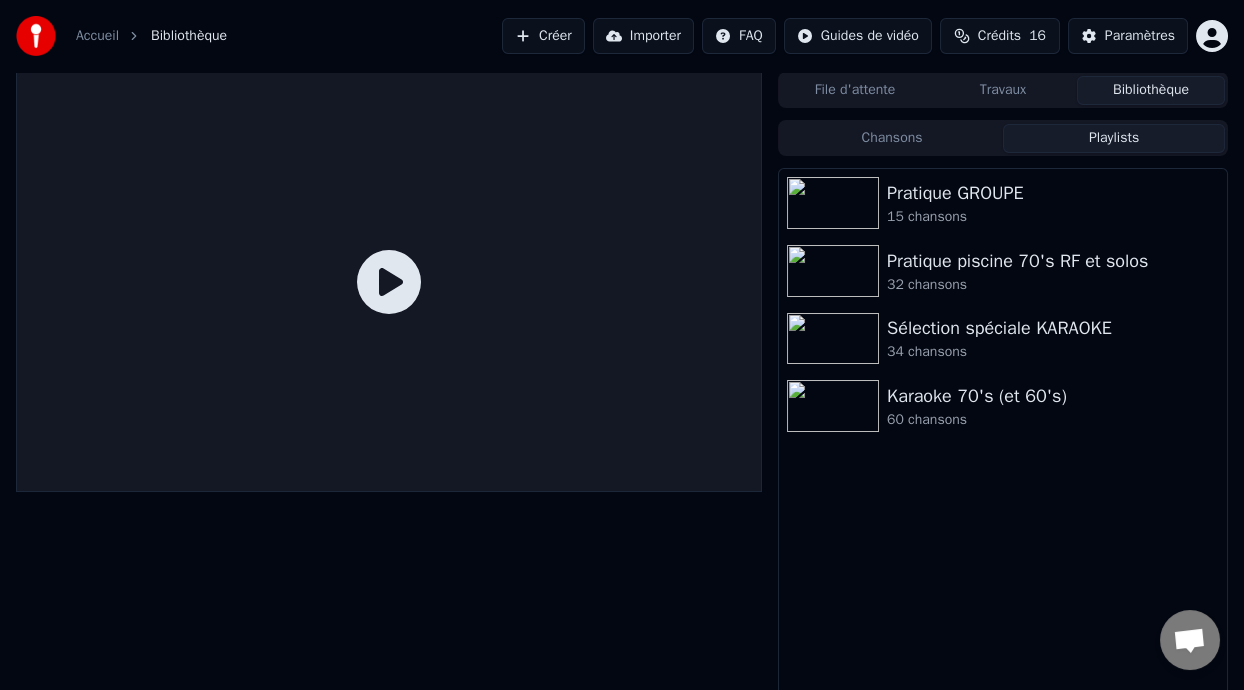click on "Playlists" at bounding box center [1114, 138] 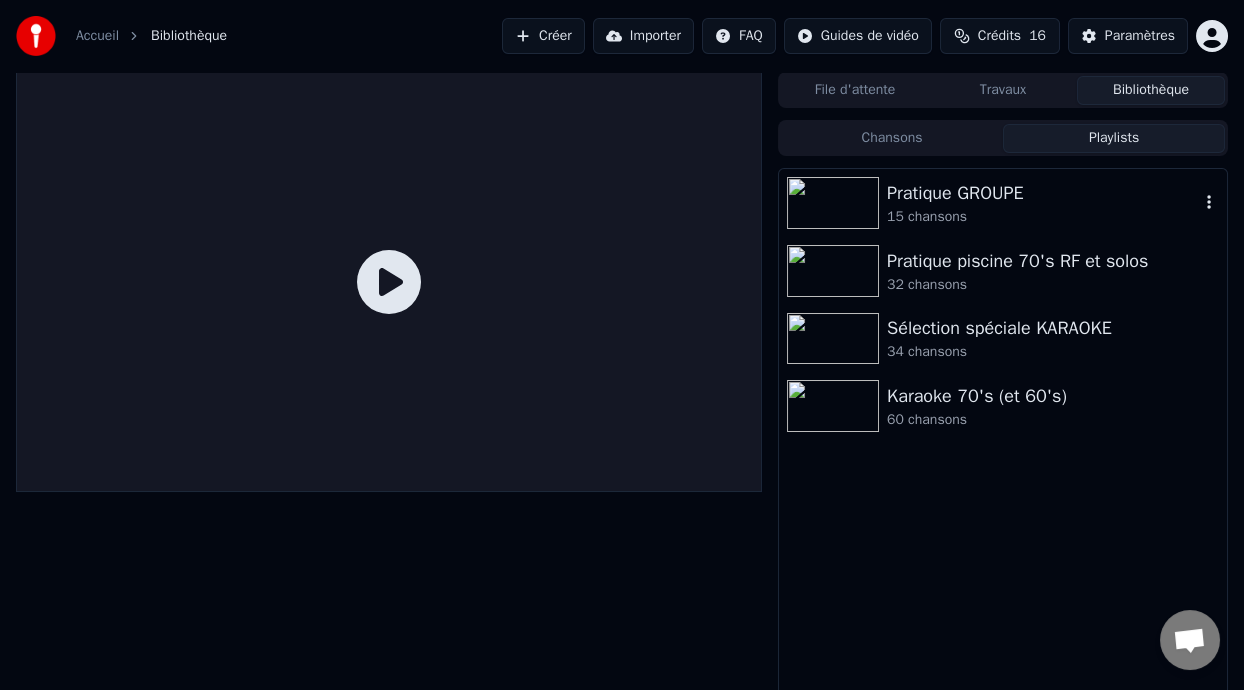 click on "15 chansons" at bounding box center (1043, 217) 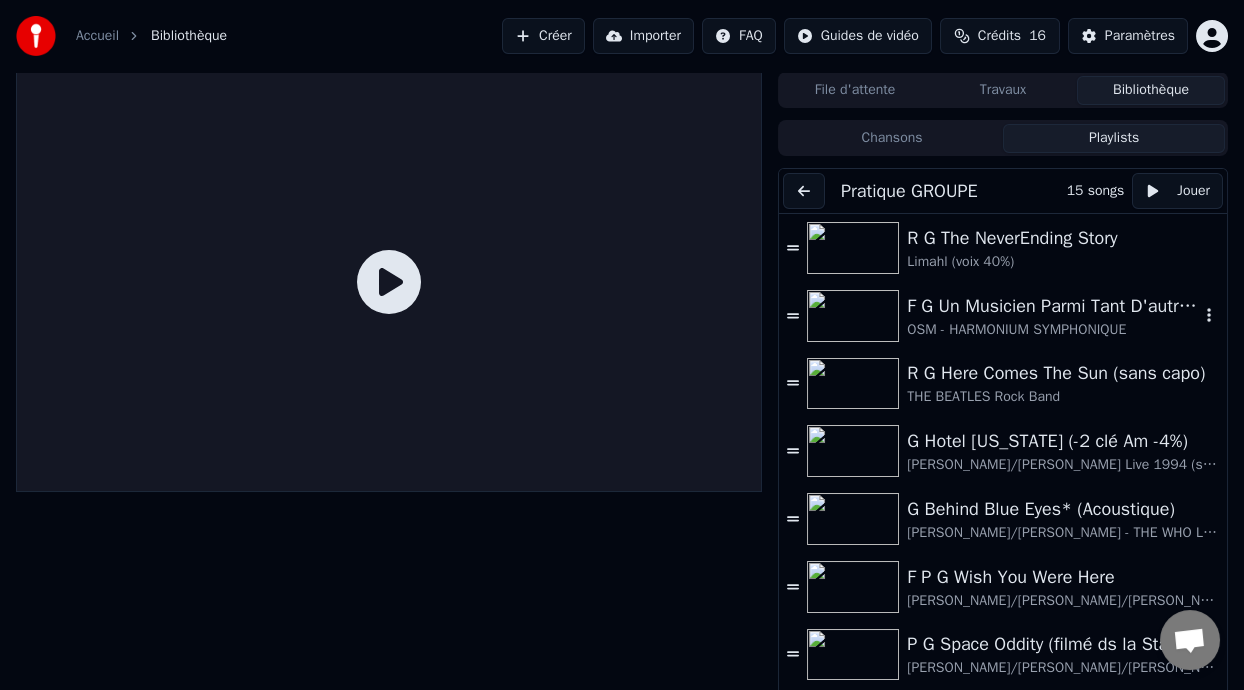 click on "F G Un Musicien Parmi Tant D'autres (-5% choeurs 40%)" at bounding box center [1053, 306] 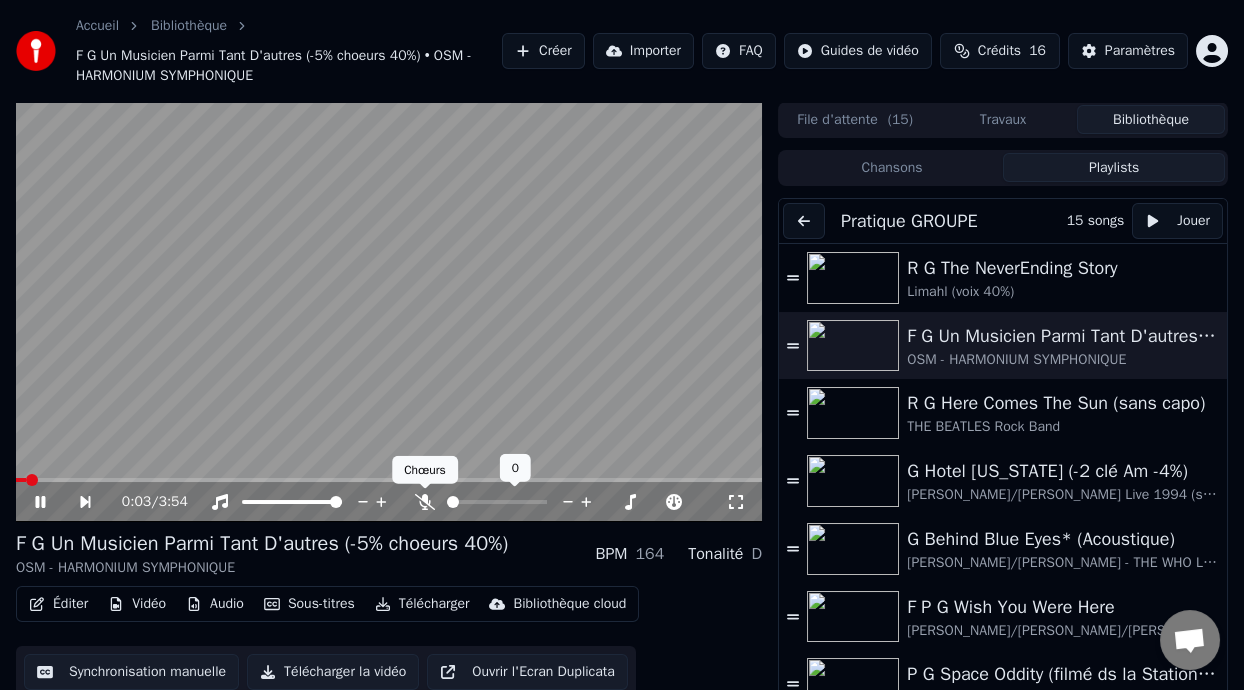 click 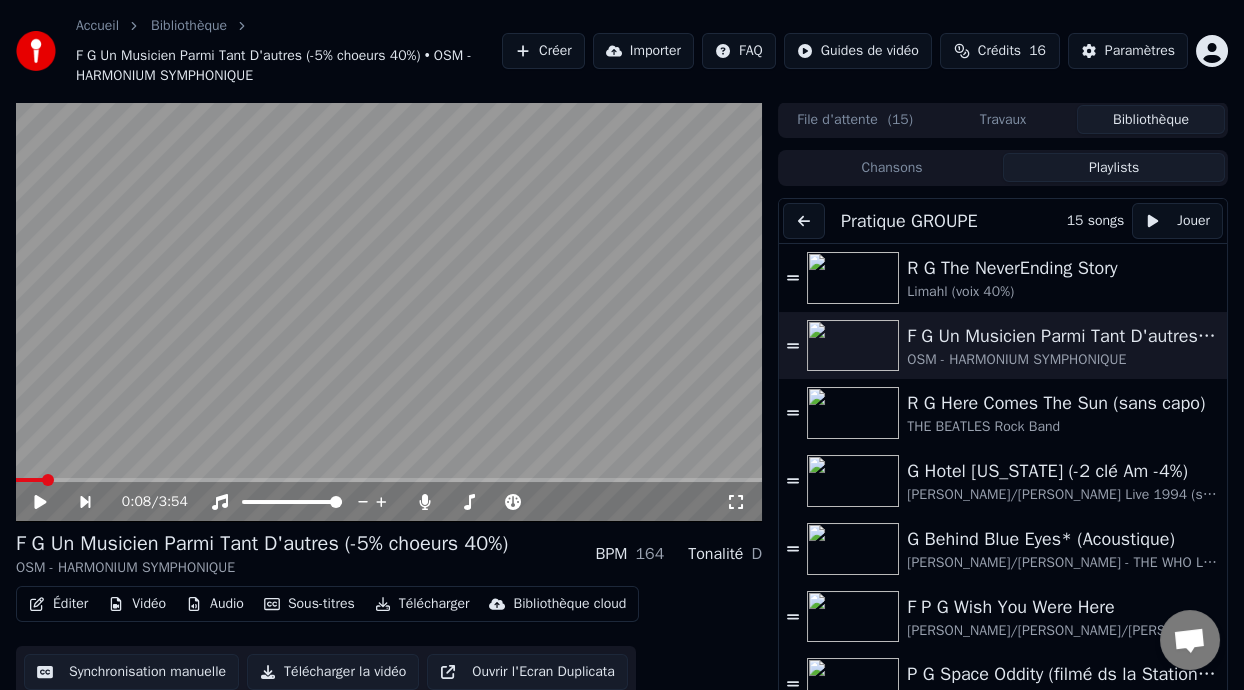 scroll, scrollTop: 59, scrollLeft: 0, axis: vertical 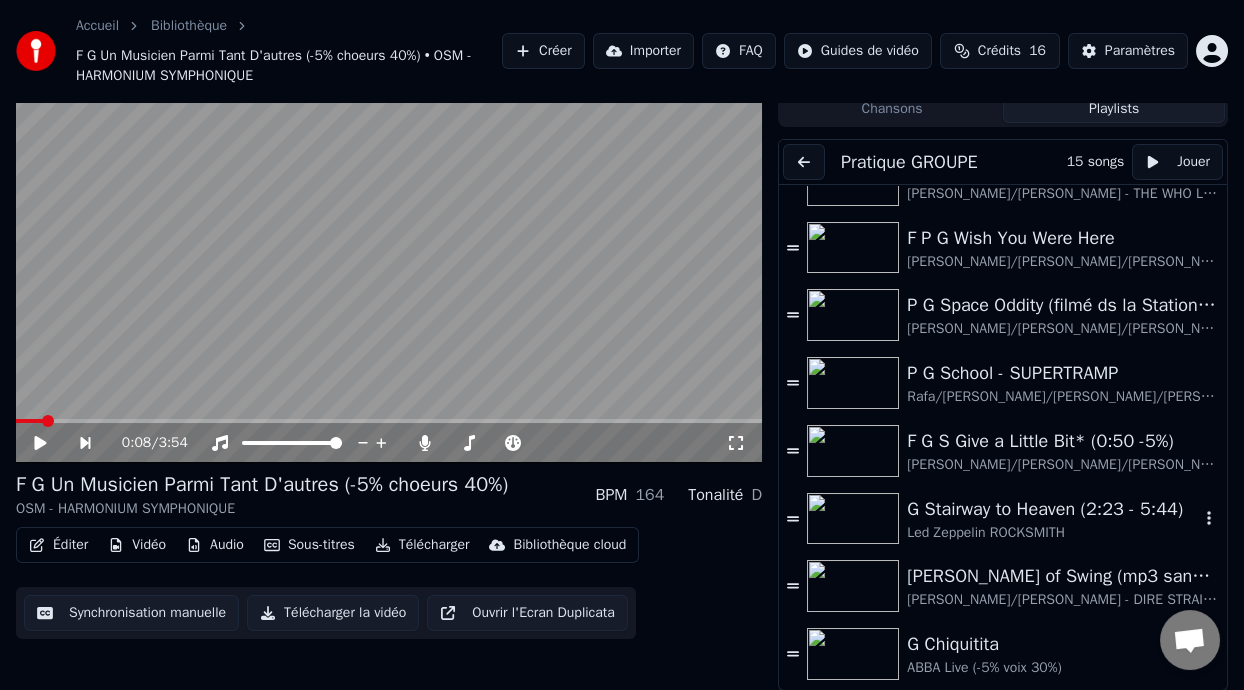 click on "Led Zeppelin ROCKSMITH" at bounding box center [1053, 533] 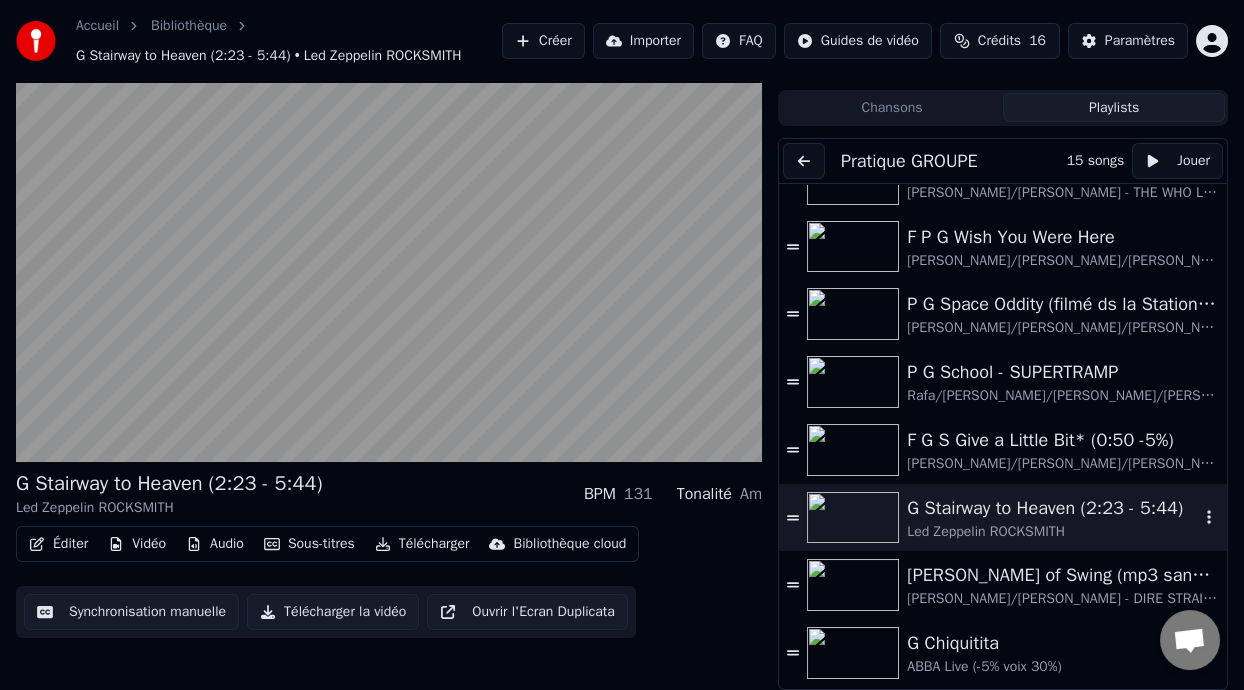 click on "Led Zeppelin ROCKSMITH" at bounding box center [1053, 532] 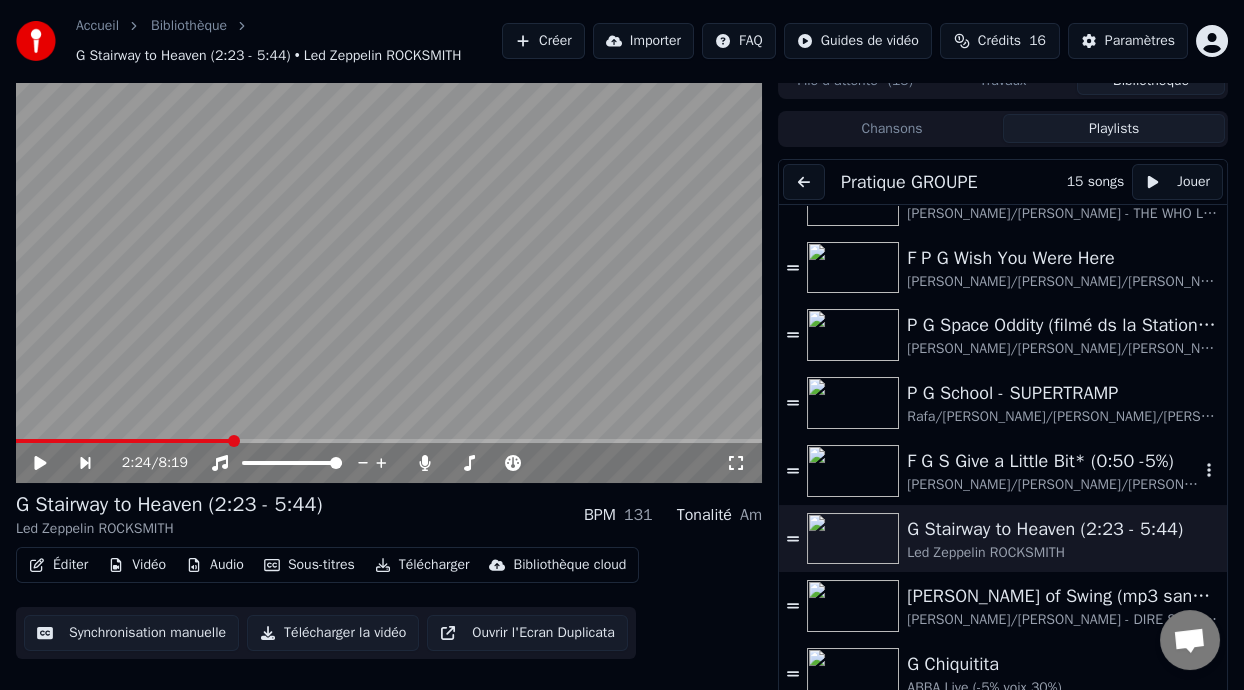 scroll, scrollTop: 0, scrollLeft: 0, axis: both 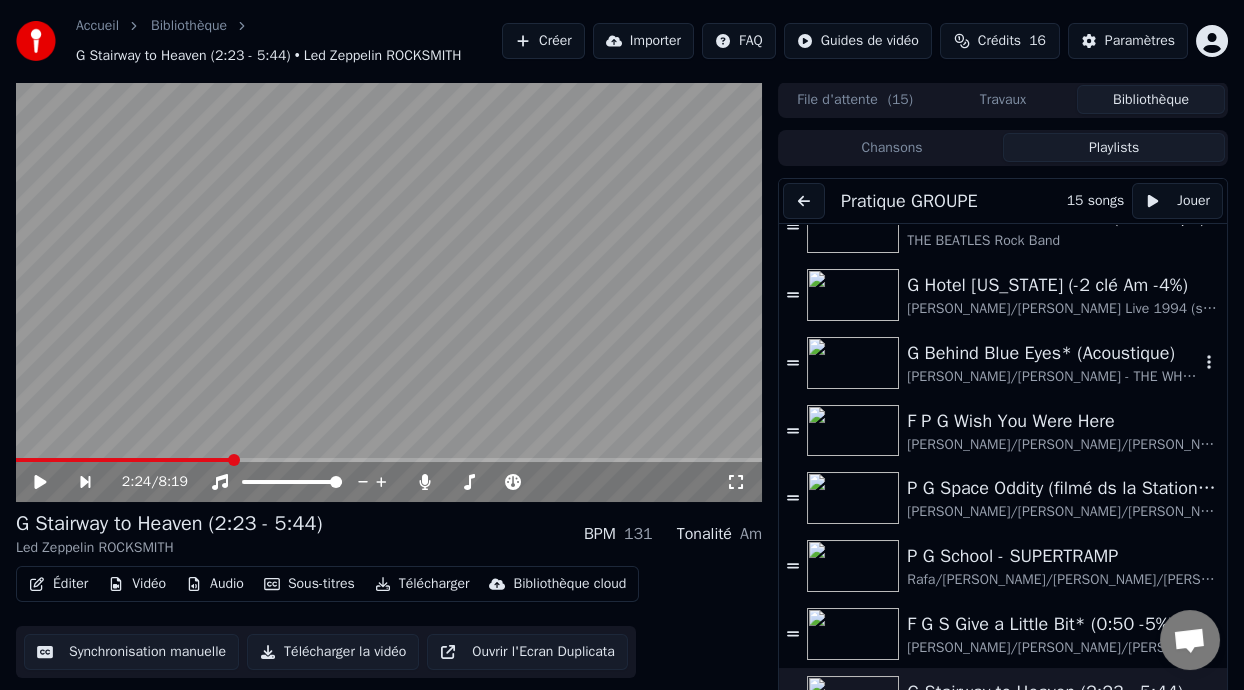 click on "[PERSON_NAME]/[PERSON_NAME] - THE WHO Live [GEOGRAPHIC_DATA][PERSON_NAME] 2022 sans voix" at bounding box center (1053, 377) 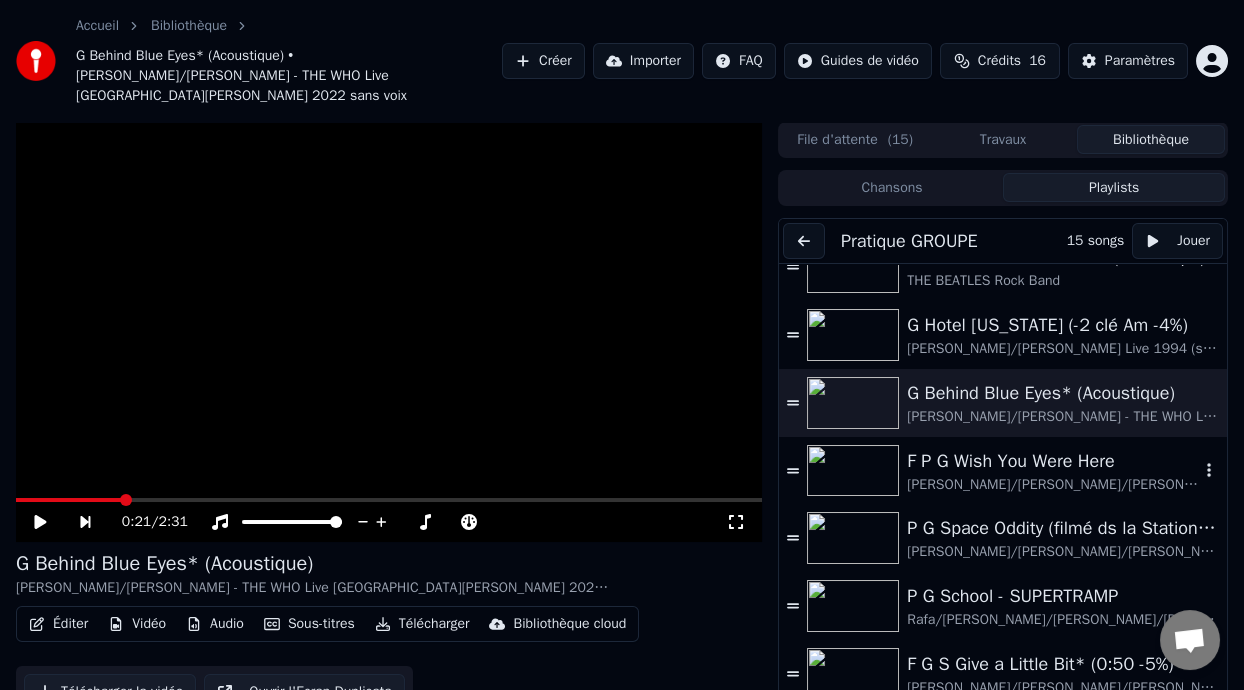 scroll, scrollTop: 59, scrollLeft: 0, axis: vertical 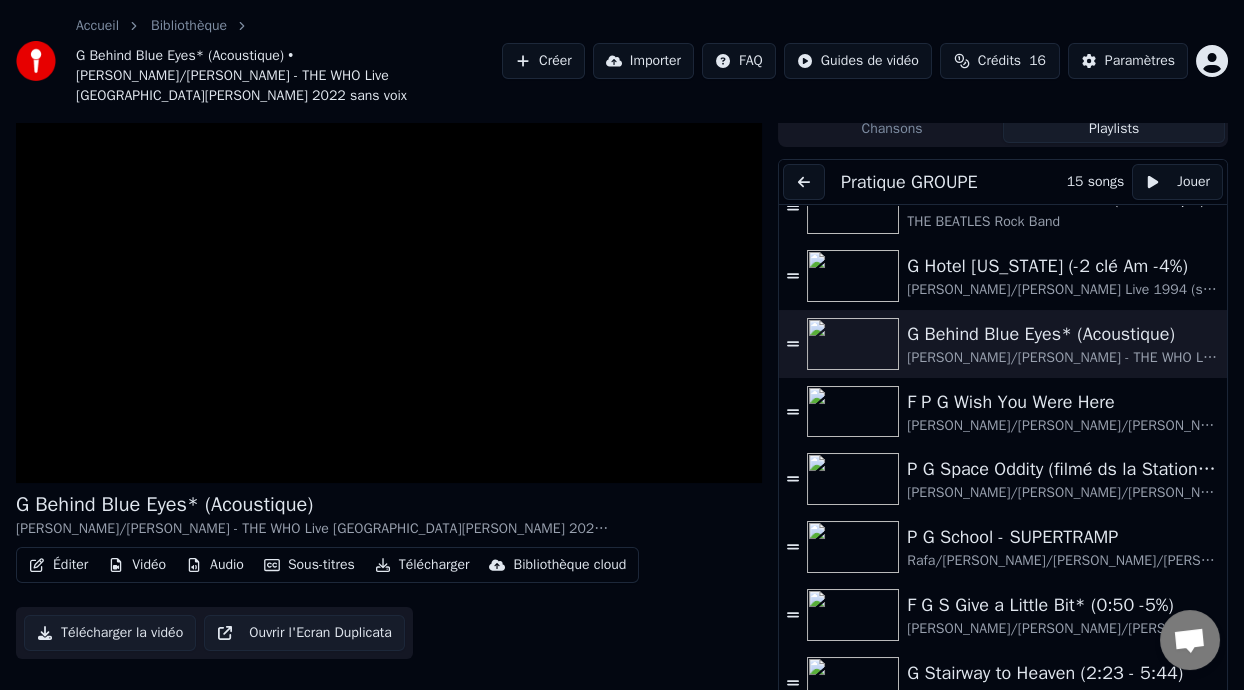 click on "Sous-titres" at bounding box center (309, 565) 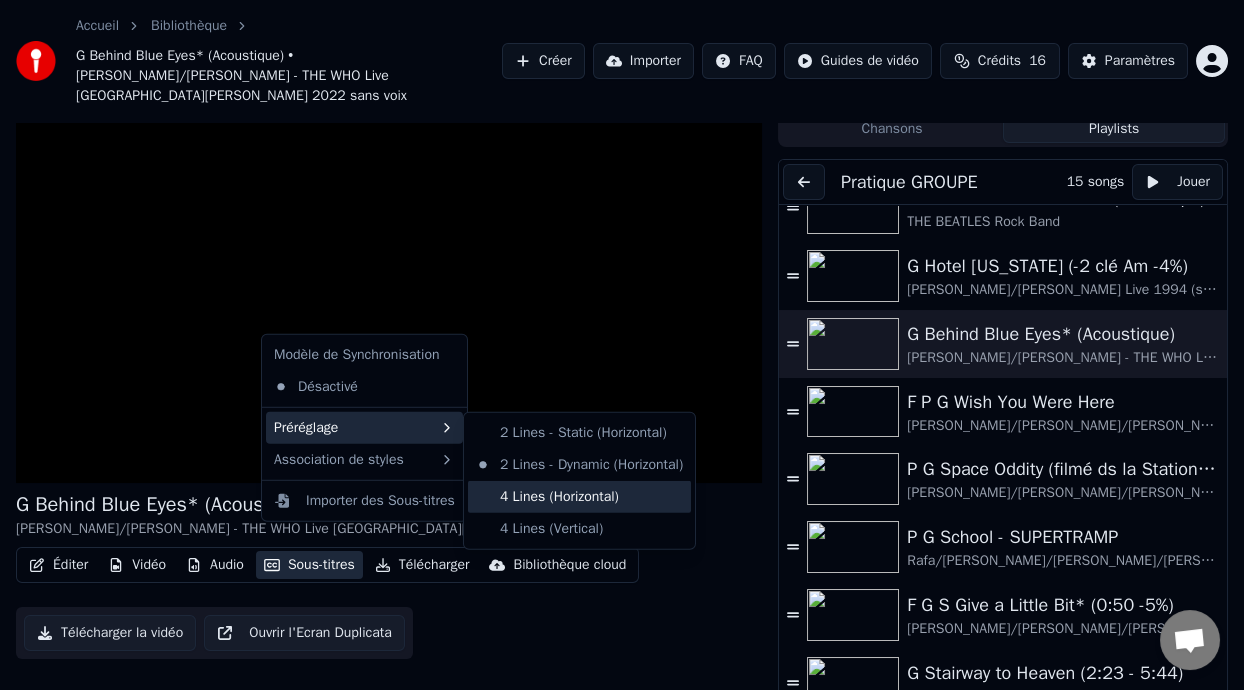 click on "4 Lines (Horizontal)" at bounding box center [579, 497] 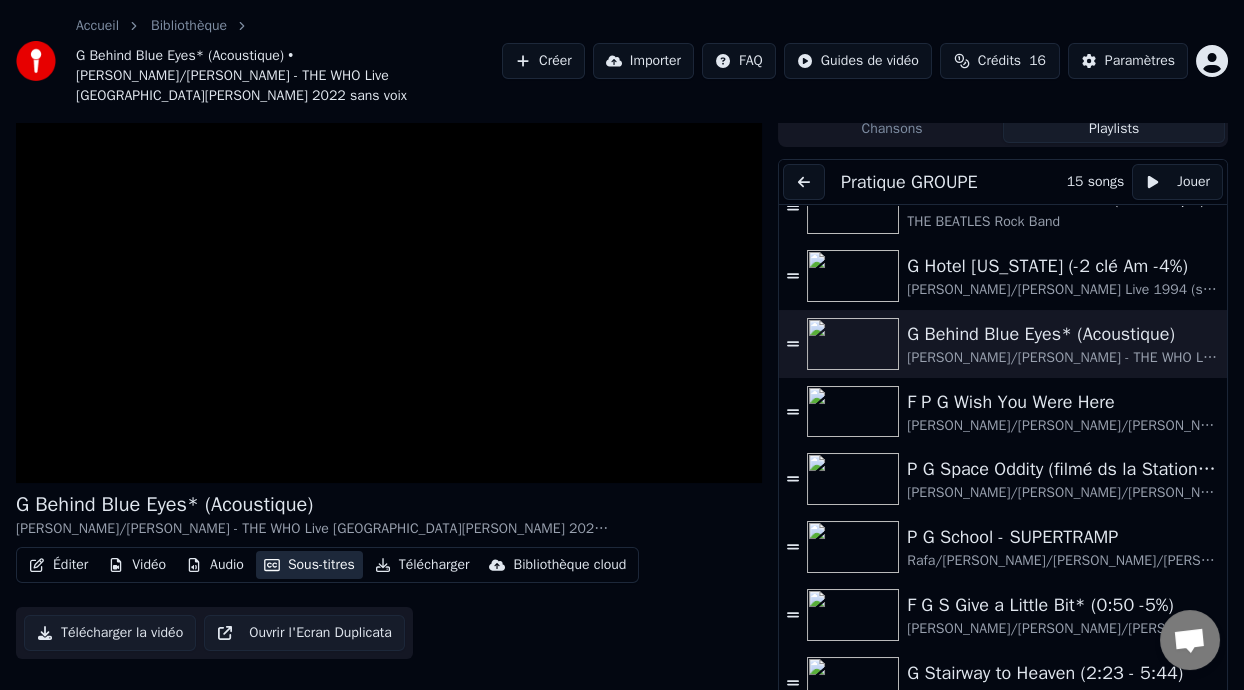 type 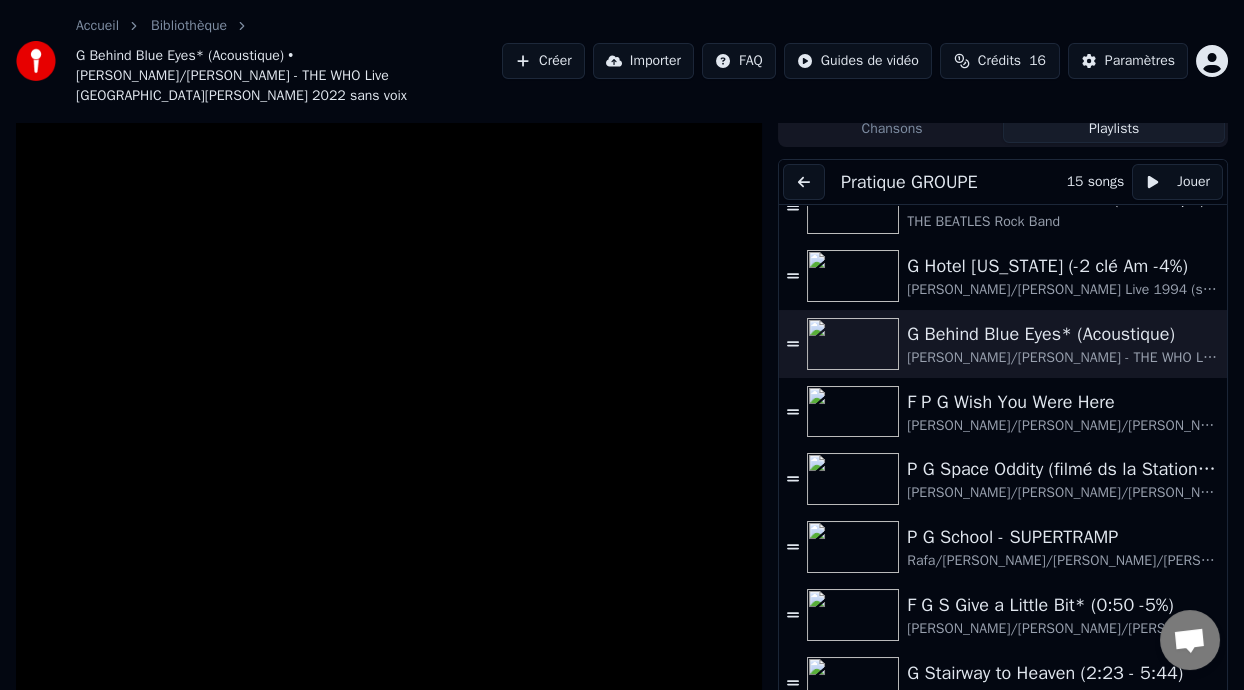 scroll, scrollTop: 0, scrollLeft: 0, axis: both 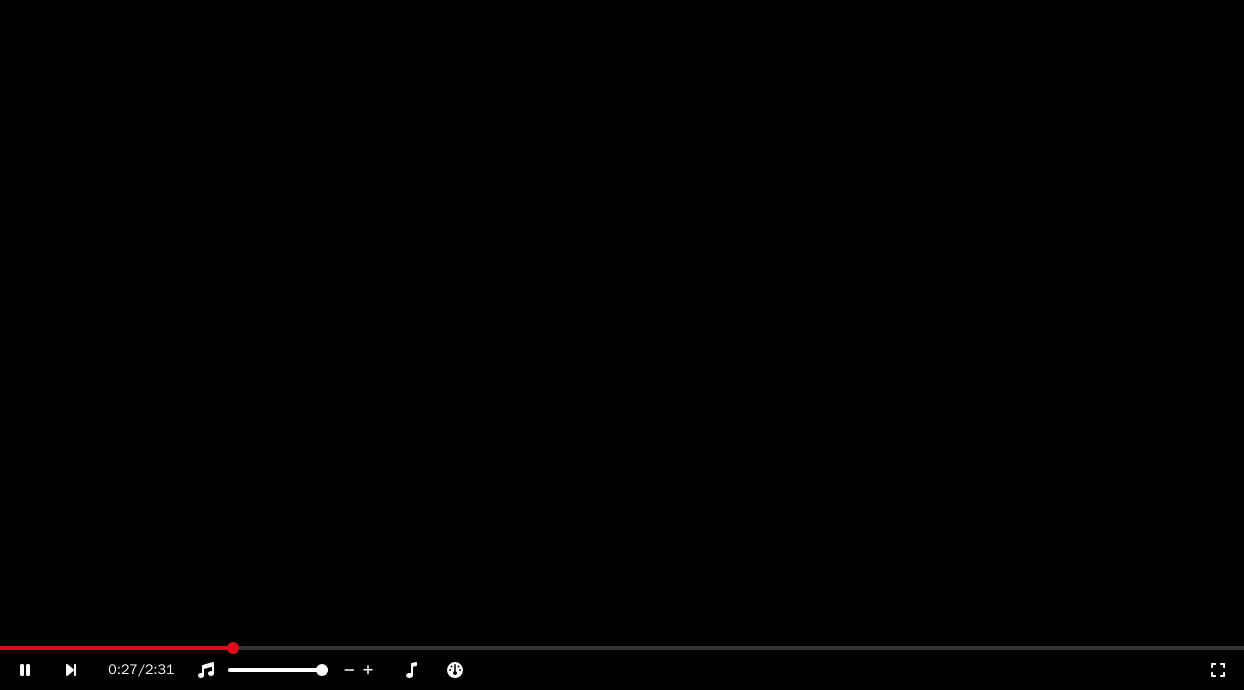 click on "Sous-titres" at bounding box center [309, 204] 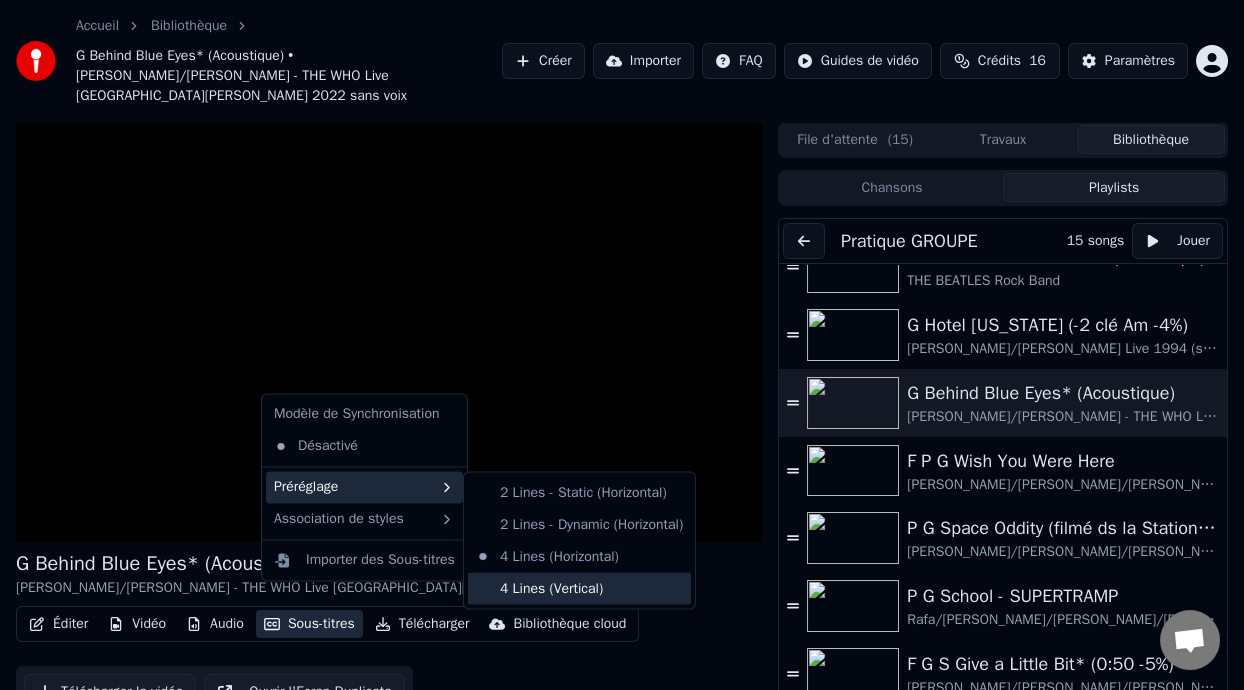 click on "4 Lines (Vertical)" at bounding box center (579, 588) 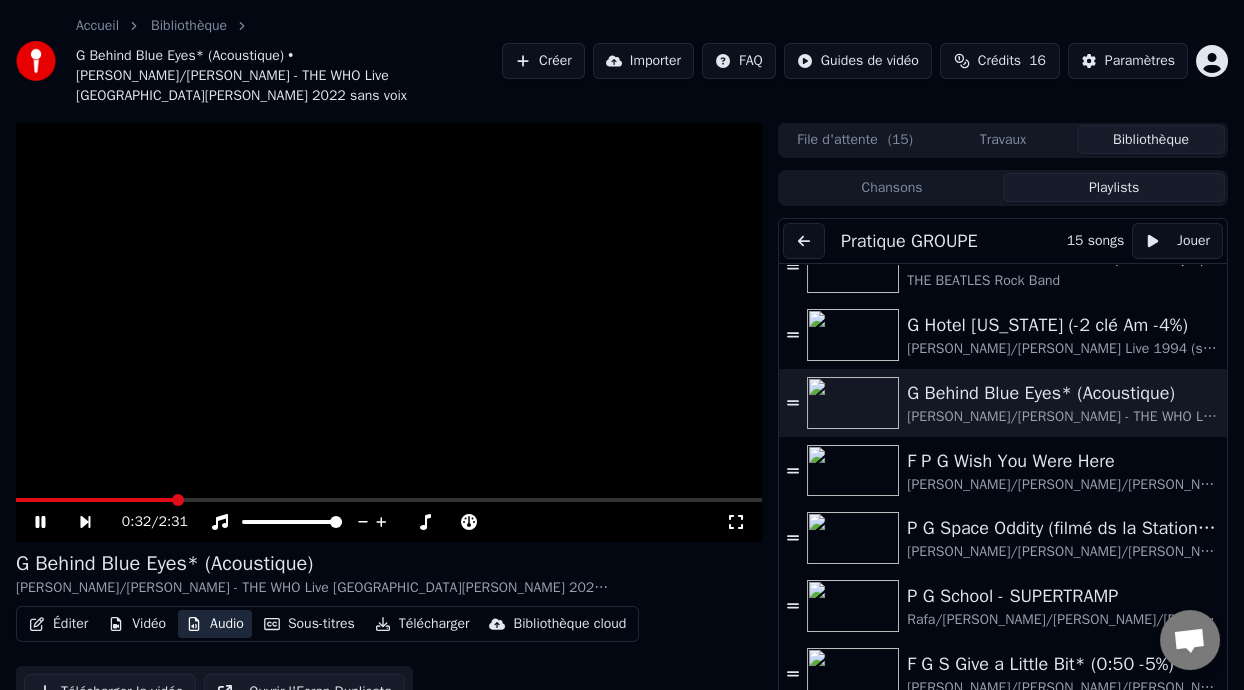 type 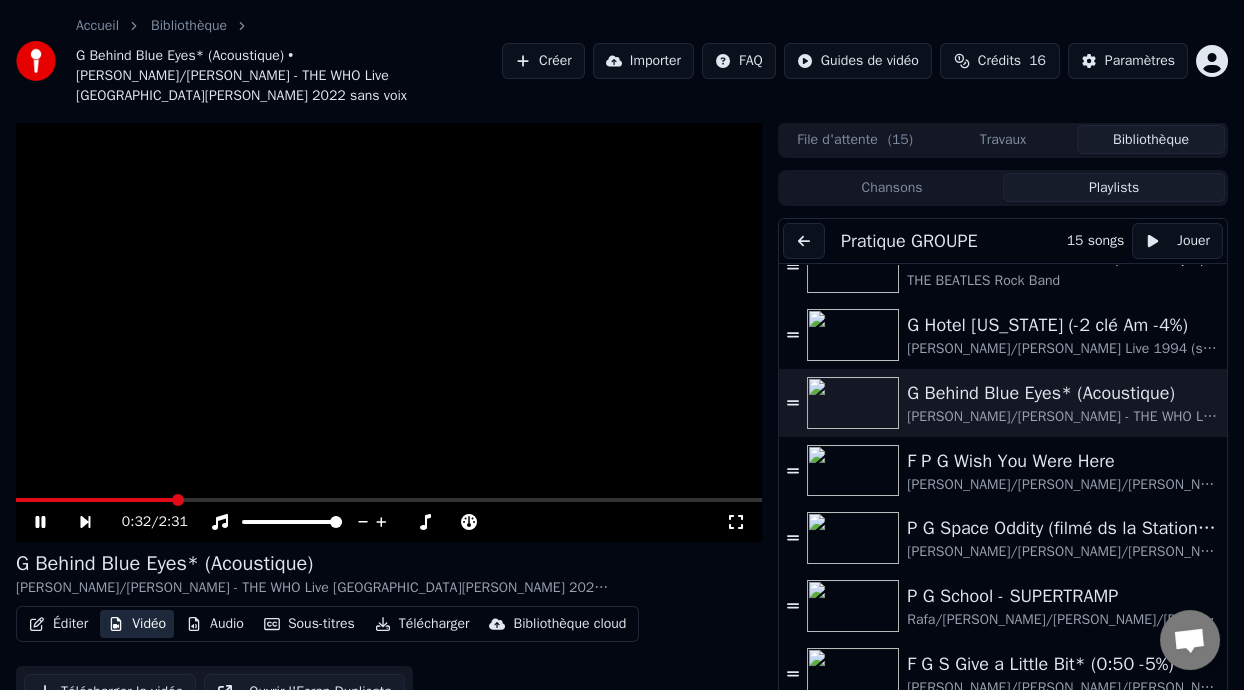 type 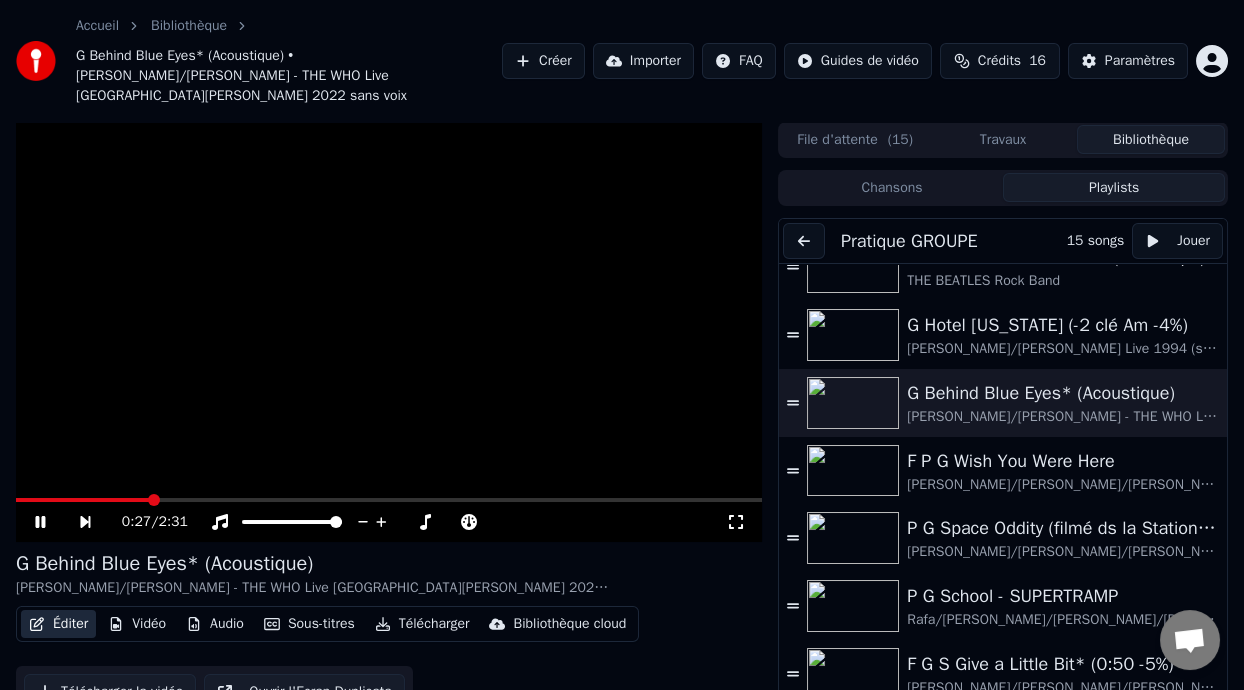 type 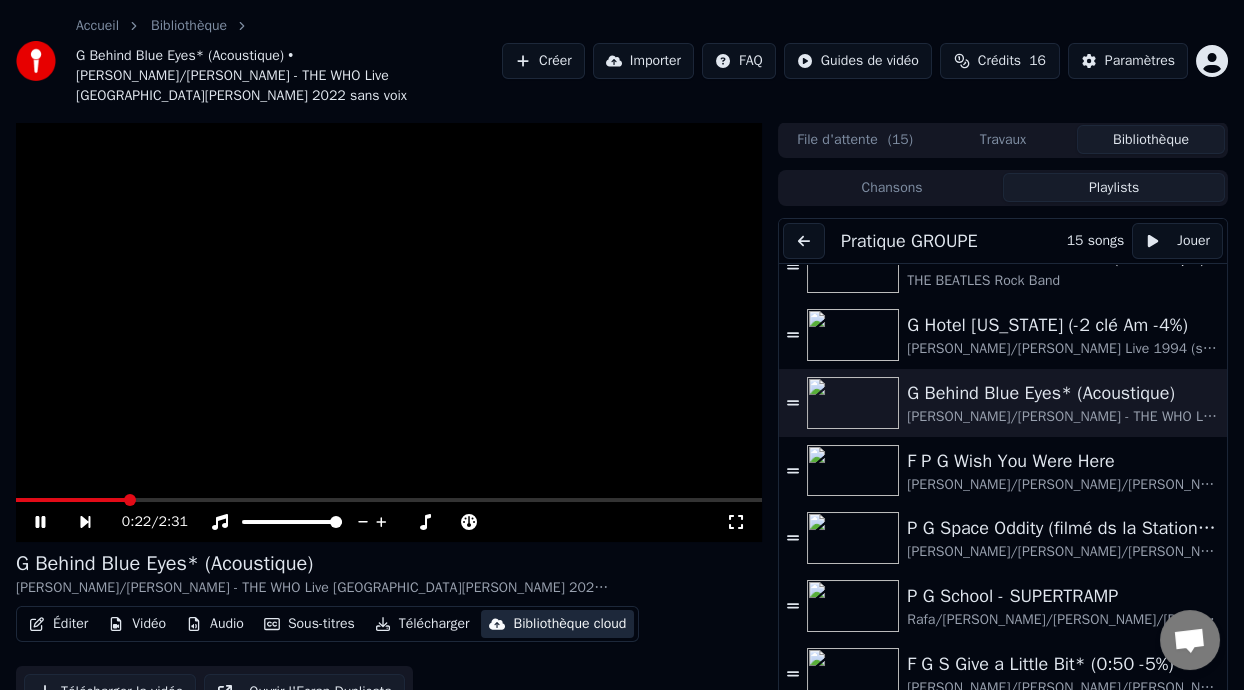 type 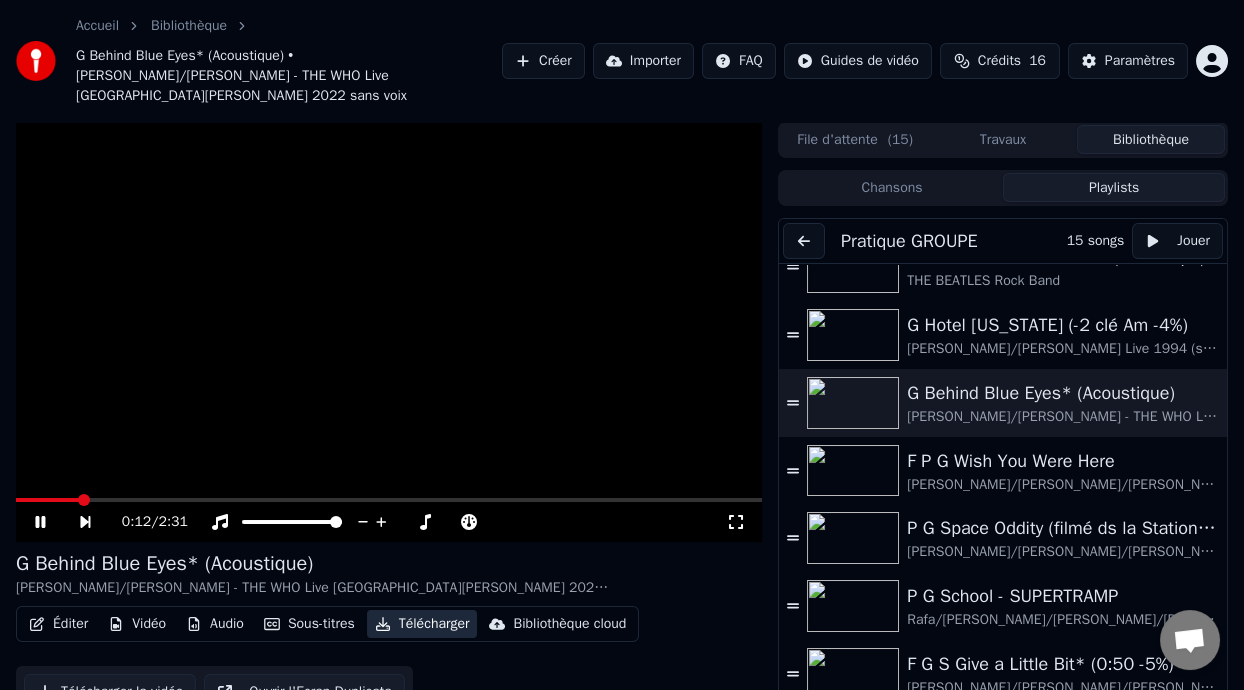 type 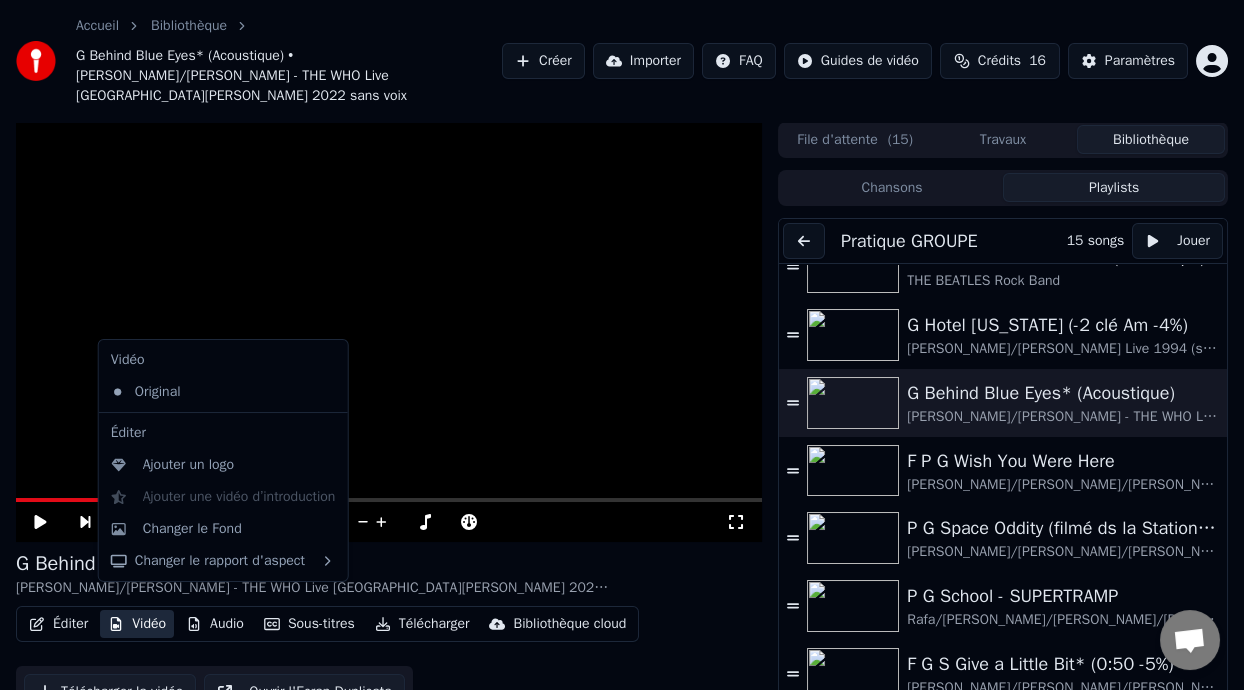 scroll, scrollTop: 59, scrollLeft: 0, axis: vertical 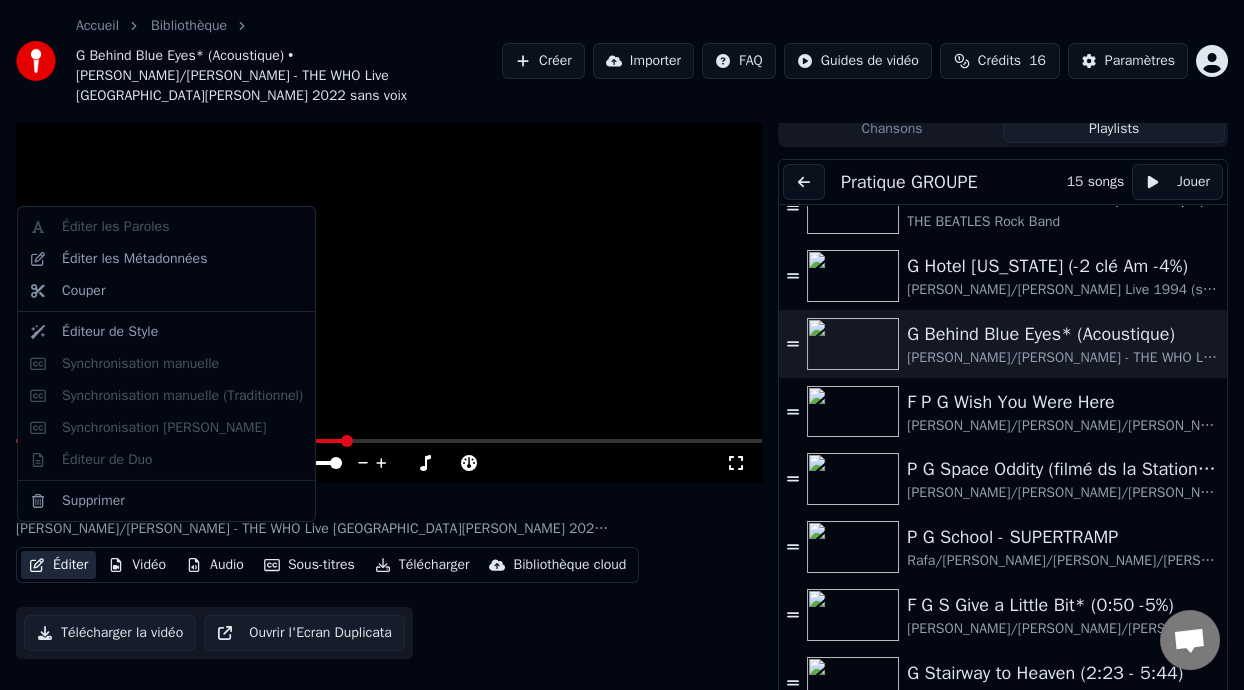 click at bounding box center [389, 273] 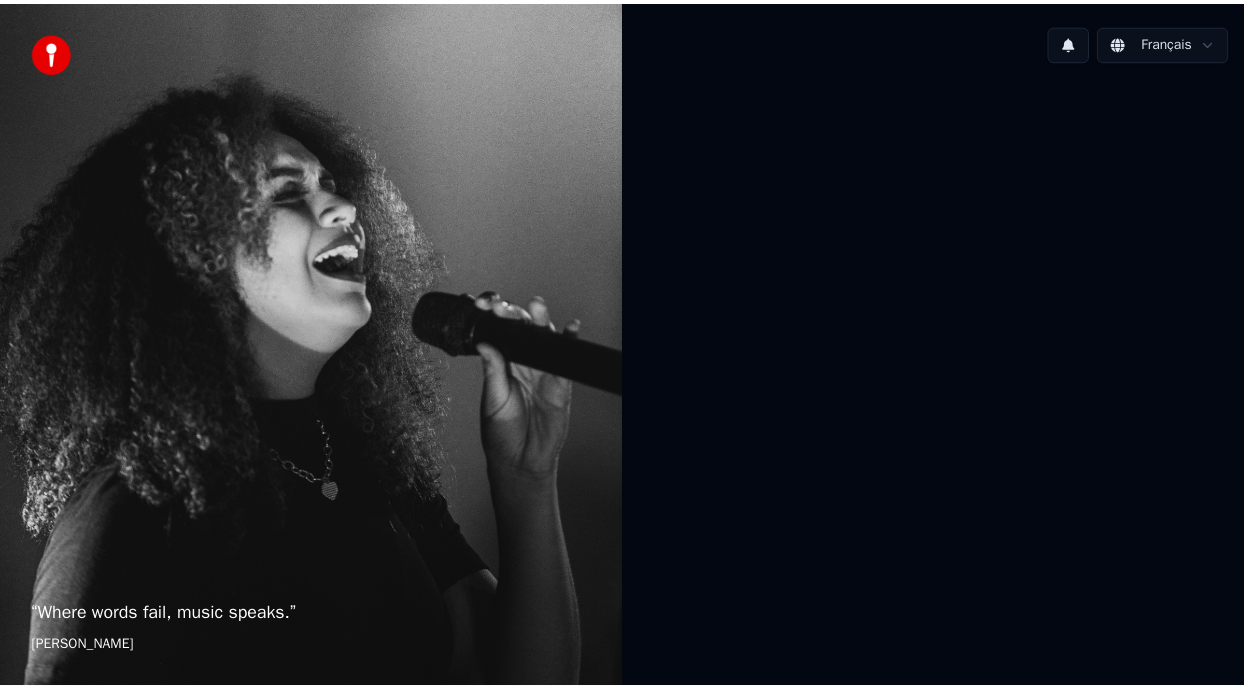 scroll, scrollTop: 0, scrollLeft: 0, axis: both 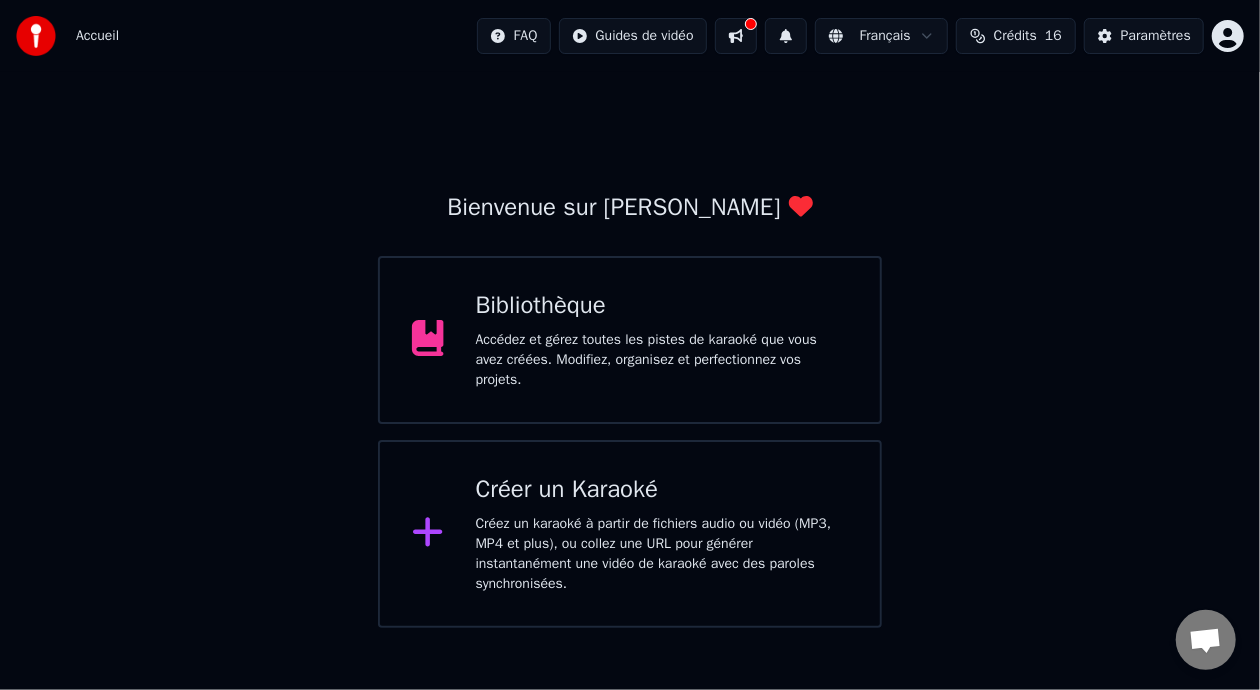 click at bounding box center (736, 36) 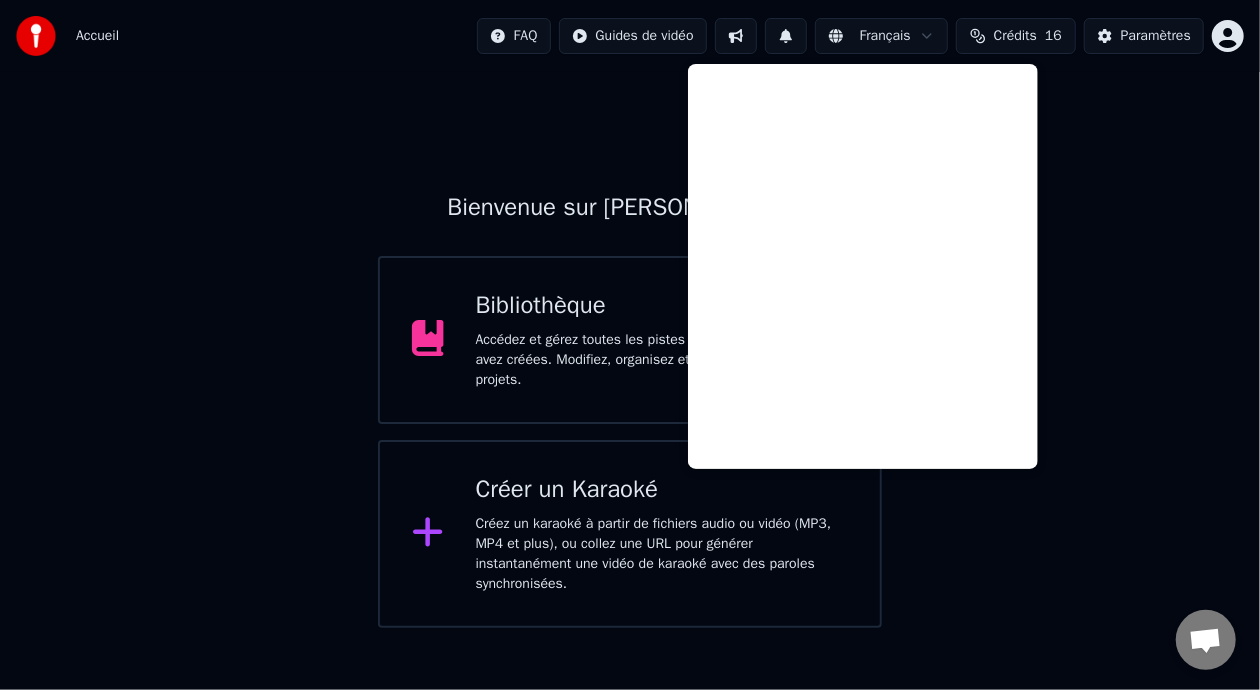 click on "Bibliothèque" at bounding box center (662, 306) 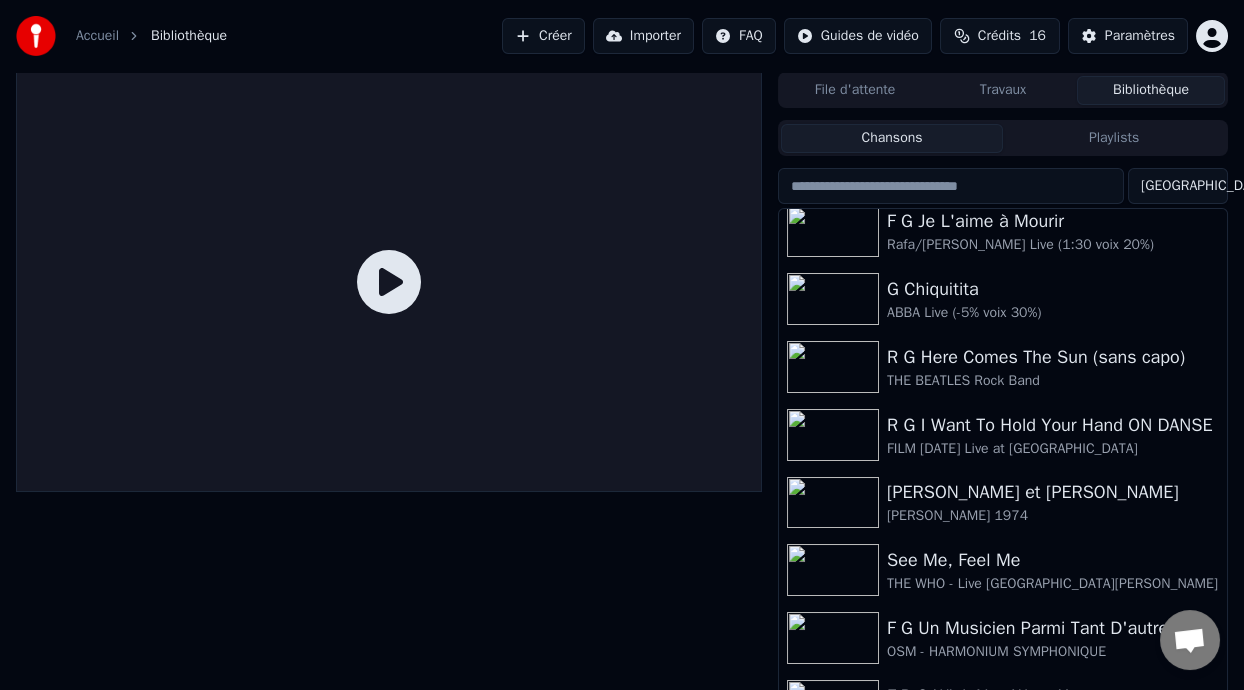 scroll, scrollTop: 0, scrollLeft: 0, axis: both 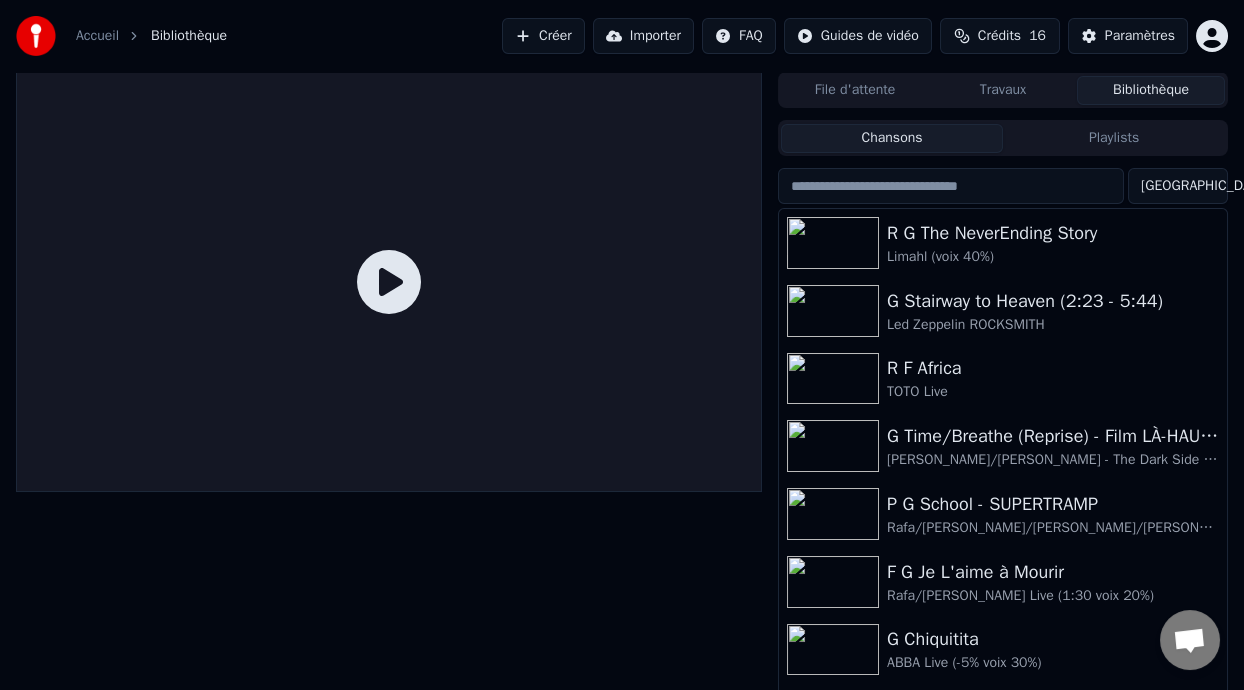 click on "Playlists" at bounding box center [1114, 138] 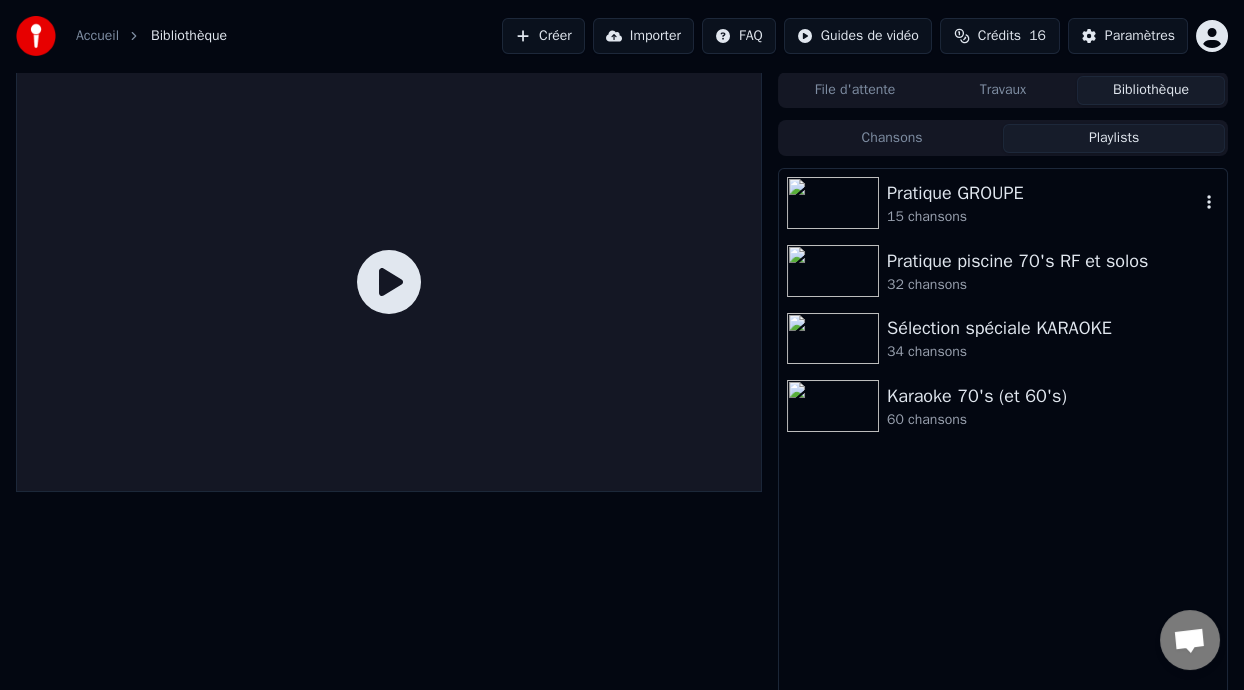 click on "15 chansons" at bounding box center (1043, 217) 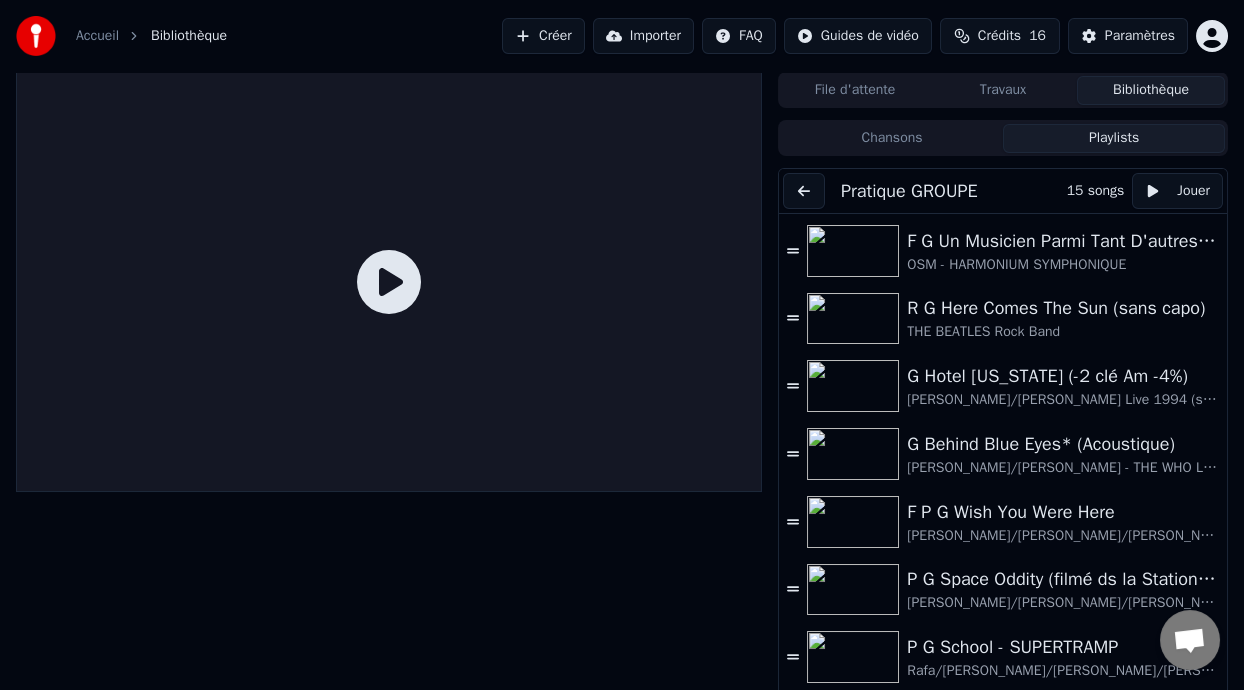 scroll, scrollTop: 81, scrollLeft: 0, axis: vertical 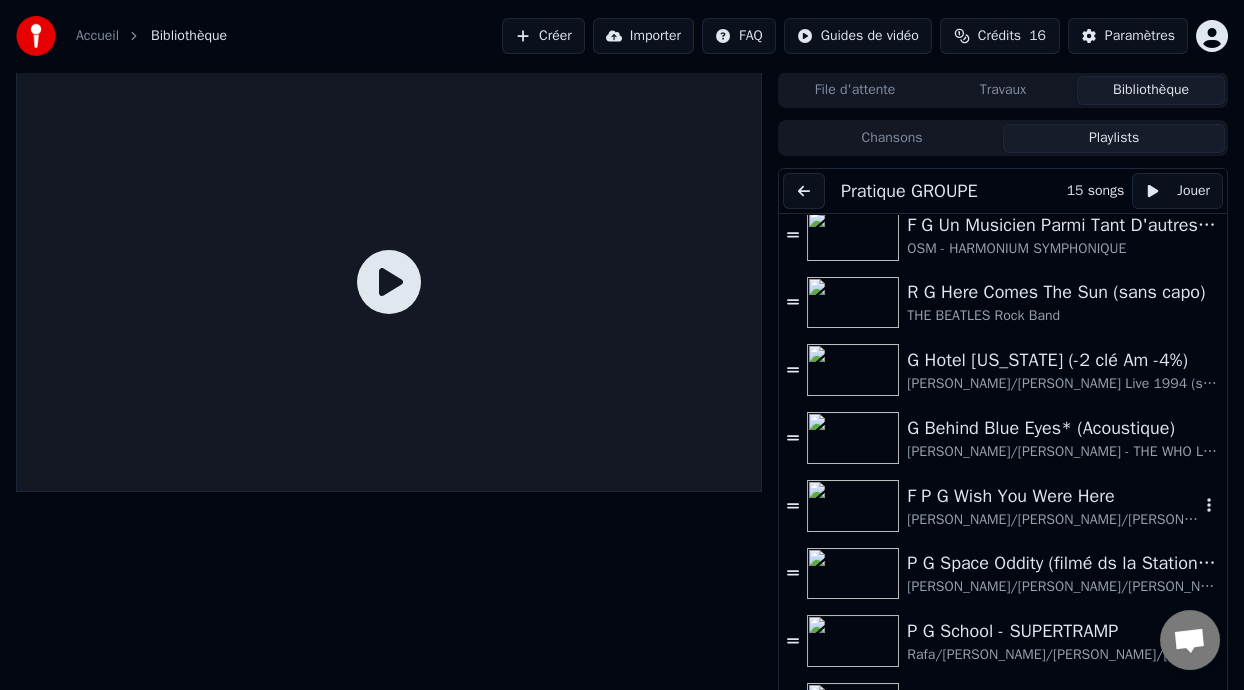 click on "F P G  Wish You Were Here" at bounding box center [1053, 496] 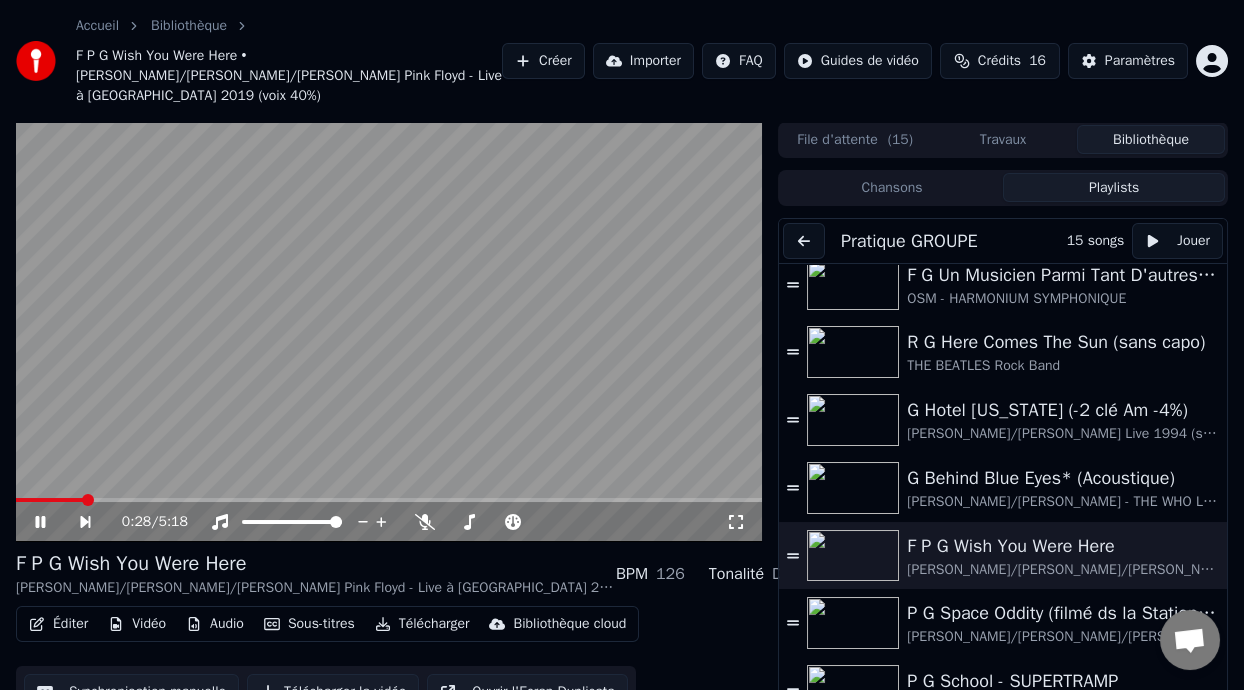 click on "F P G  Wish You Were Here" at bounding box center (316, 564) 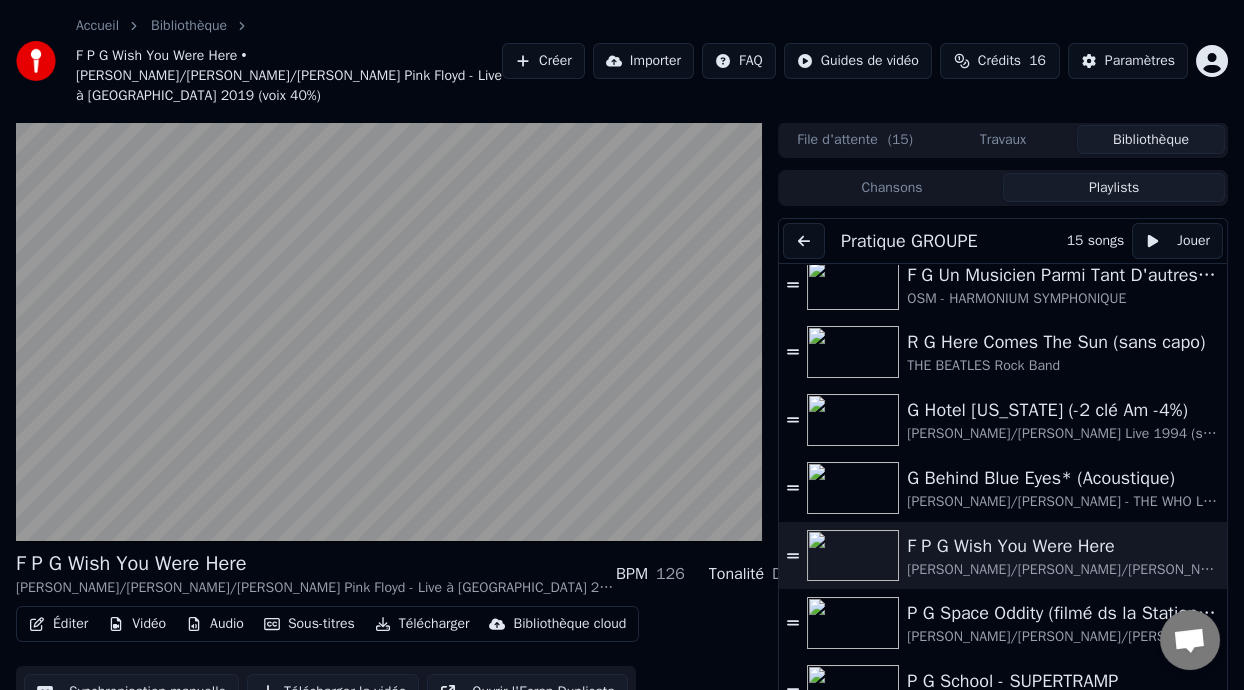 scroll, scrollTop: 79, scrollLeft: 0, axis: vertical 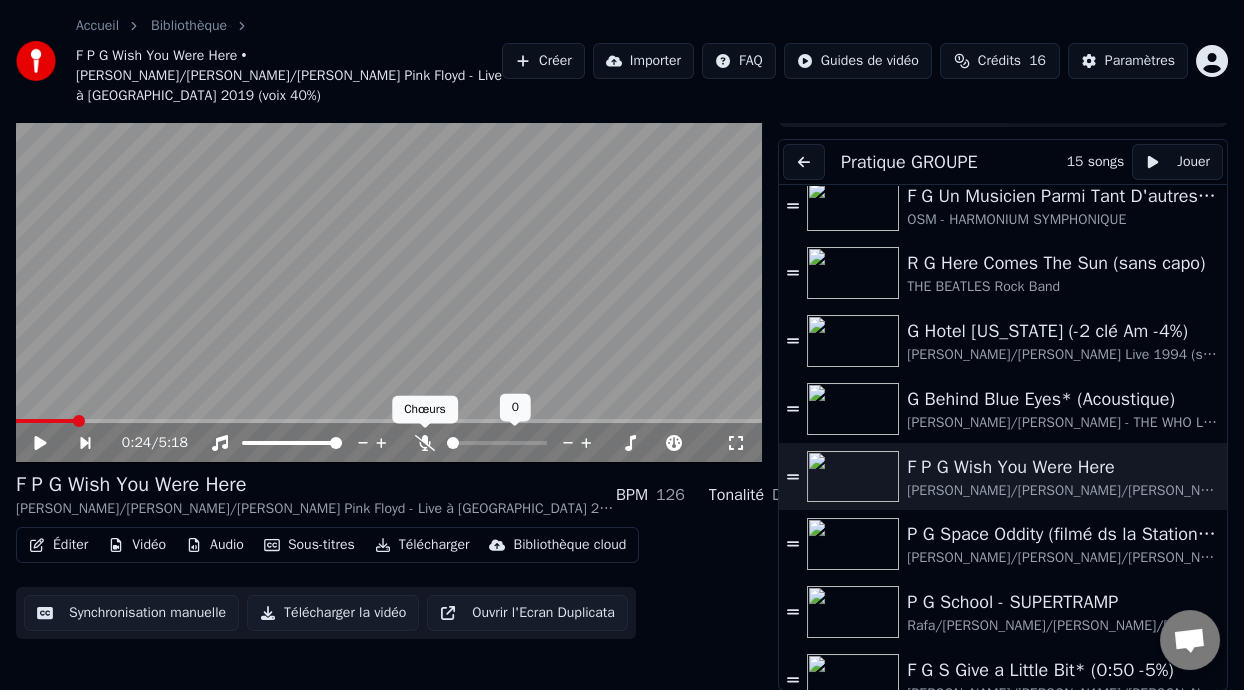 click 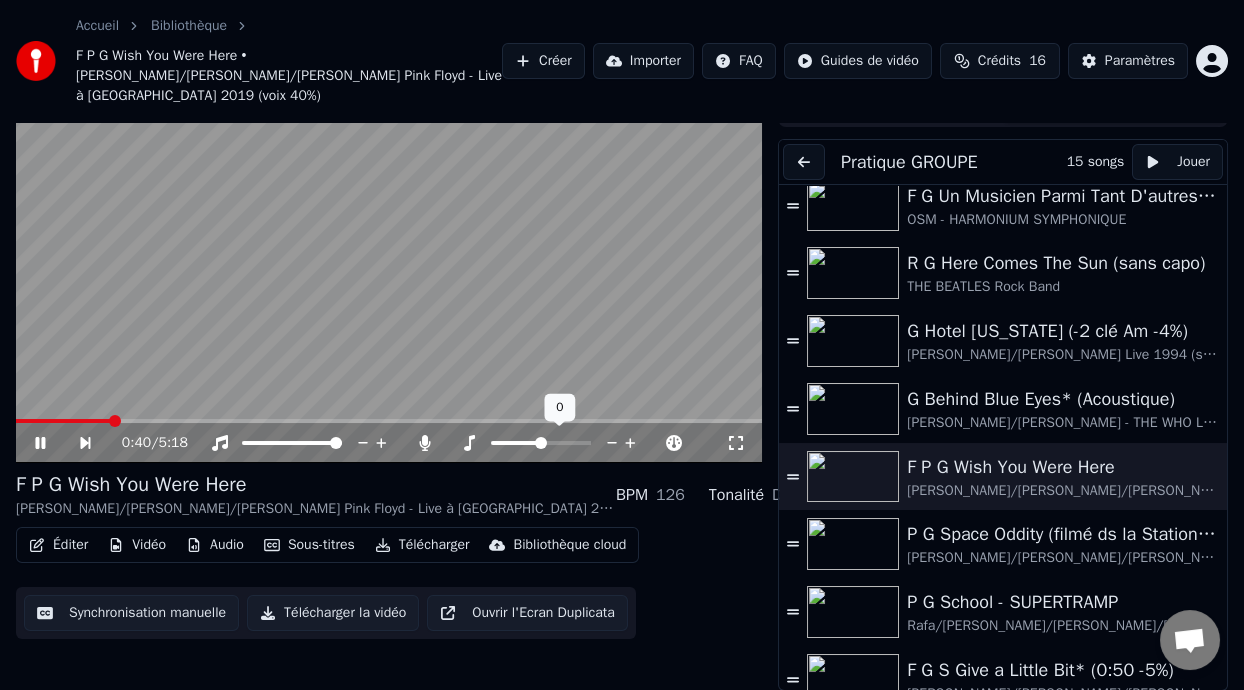 click at bounding box center (516, 443) 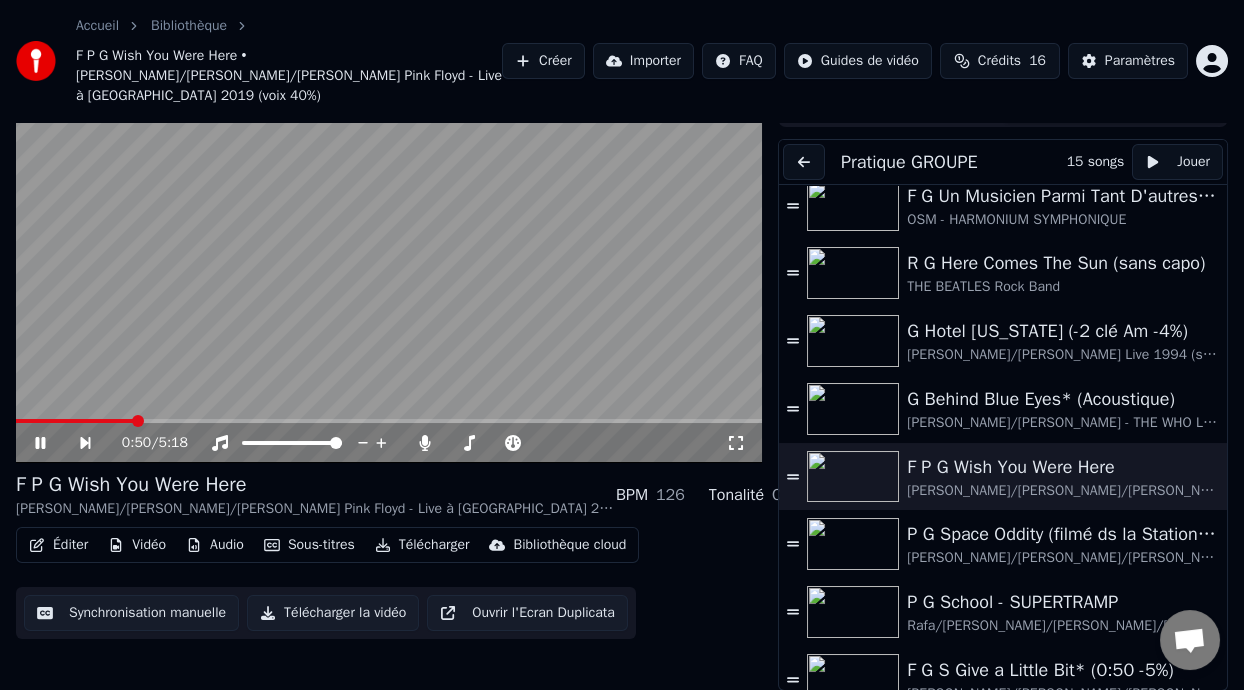 click at bounding box center [389, 253] 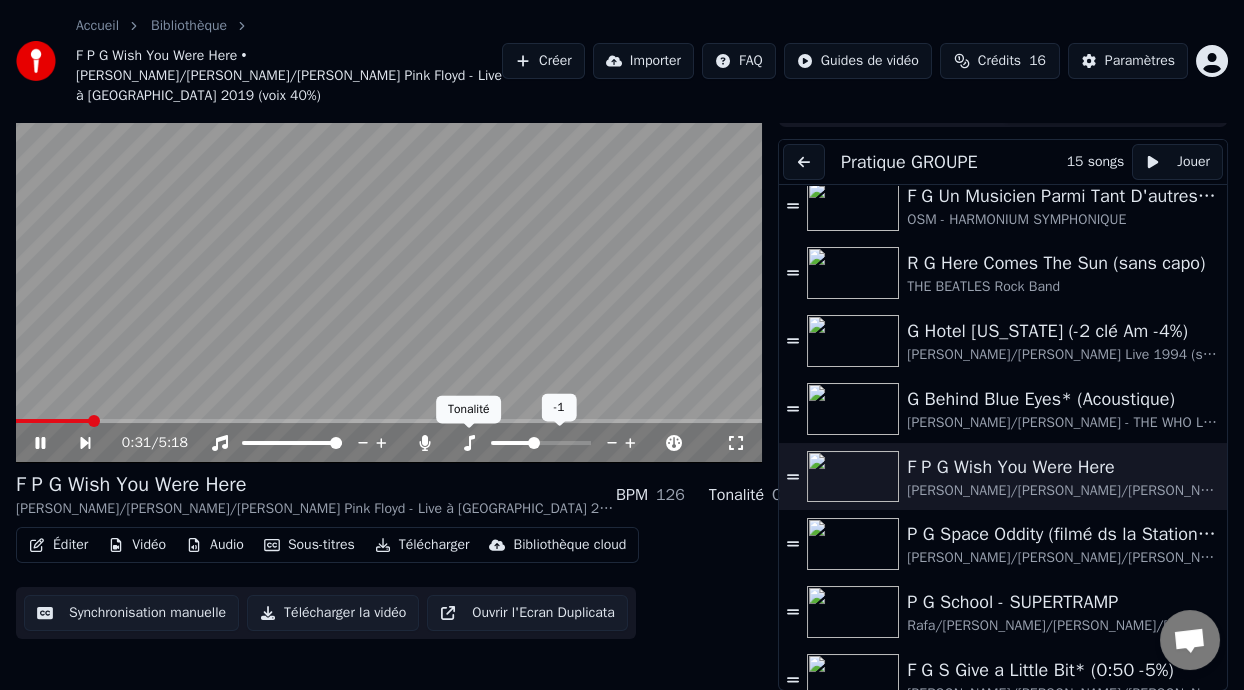 click 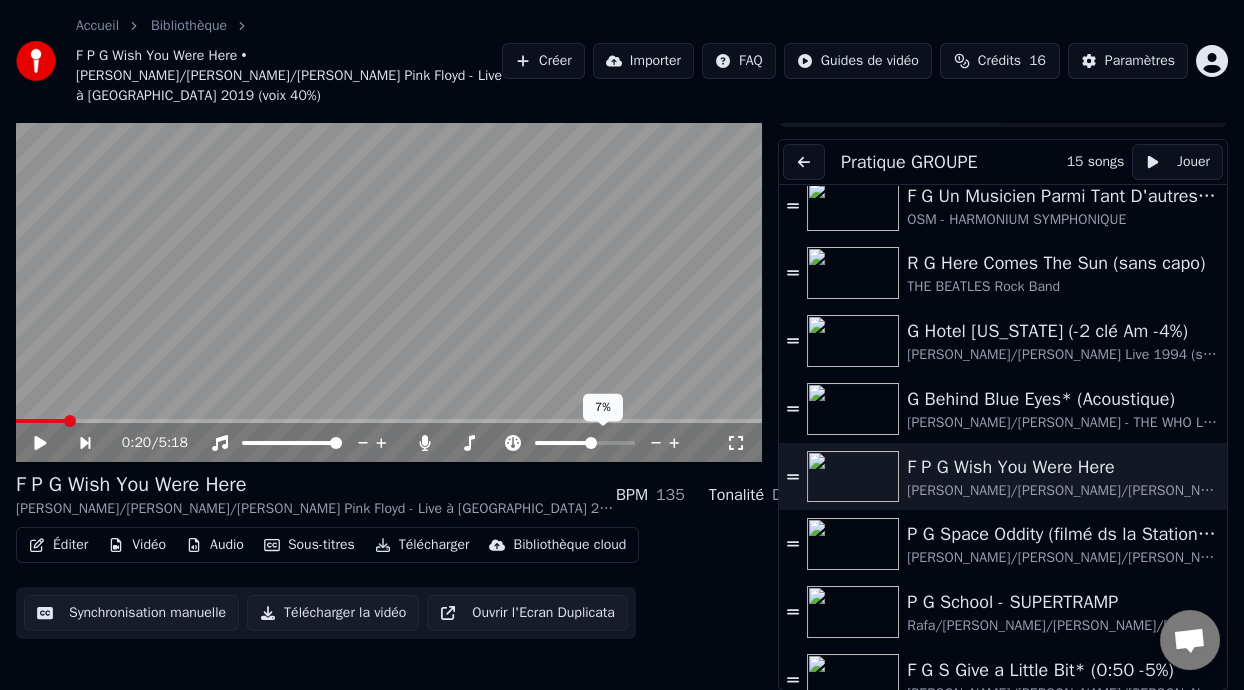 click at bounding box center [585, 443] 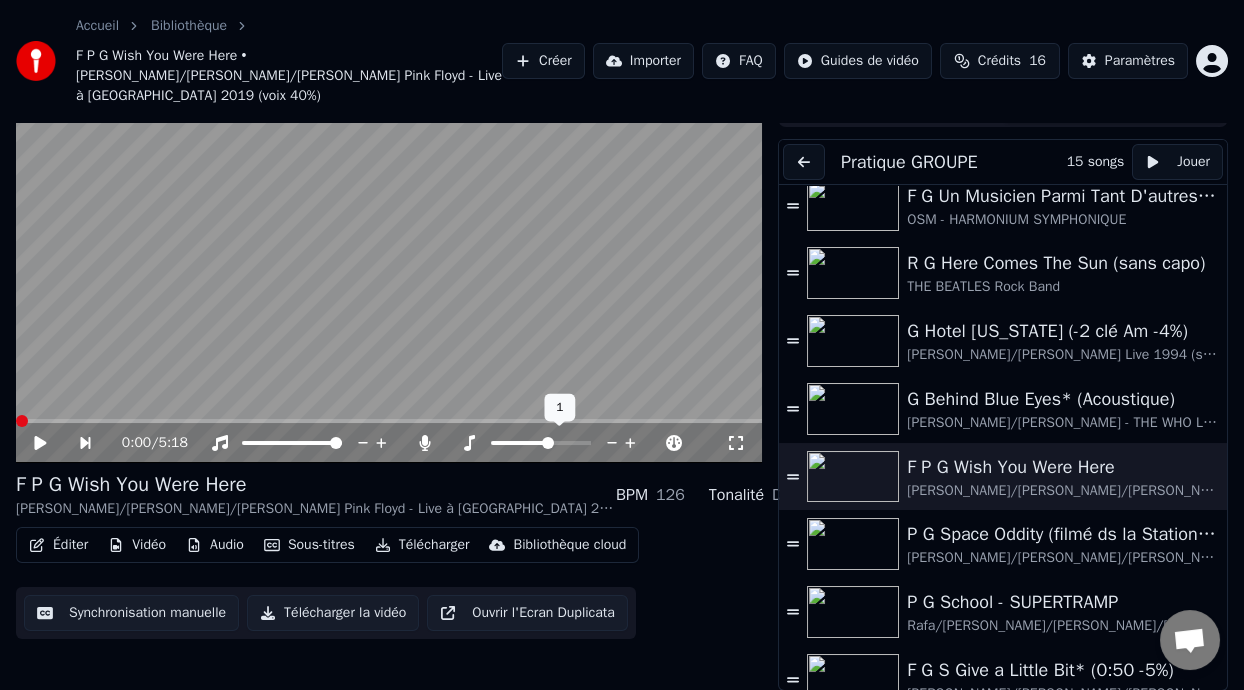 click at bounding box center (541, 443) 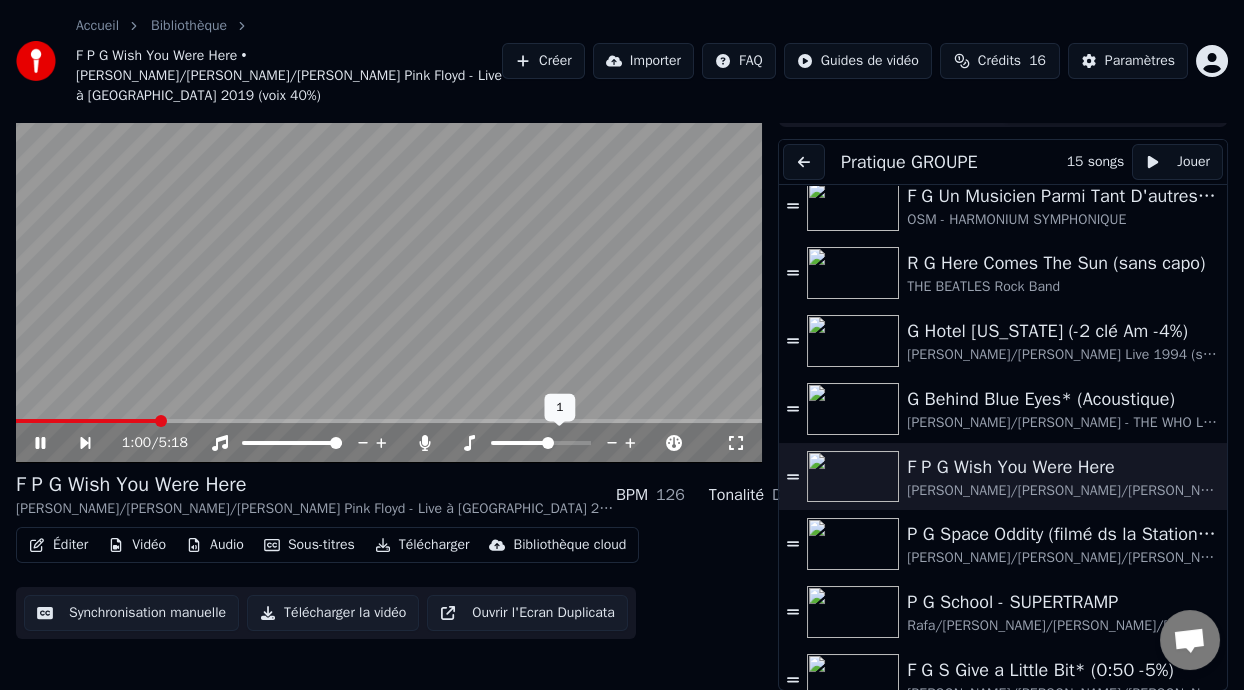 click at bounding box center [520, 443] 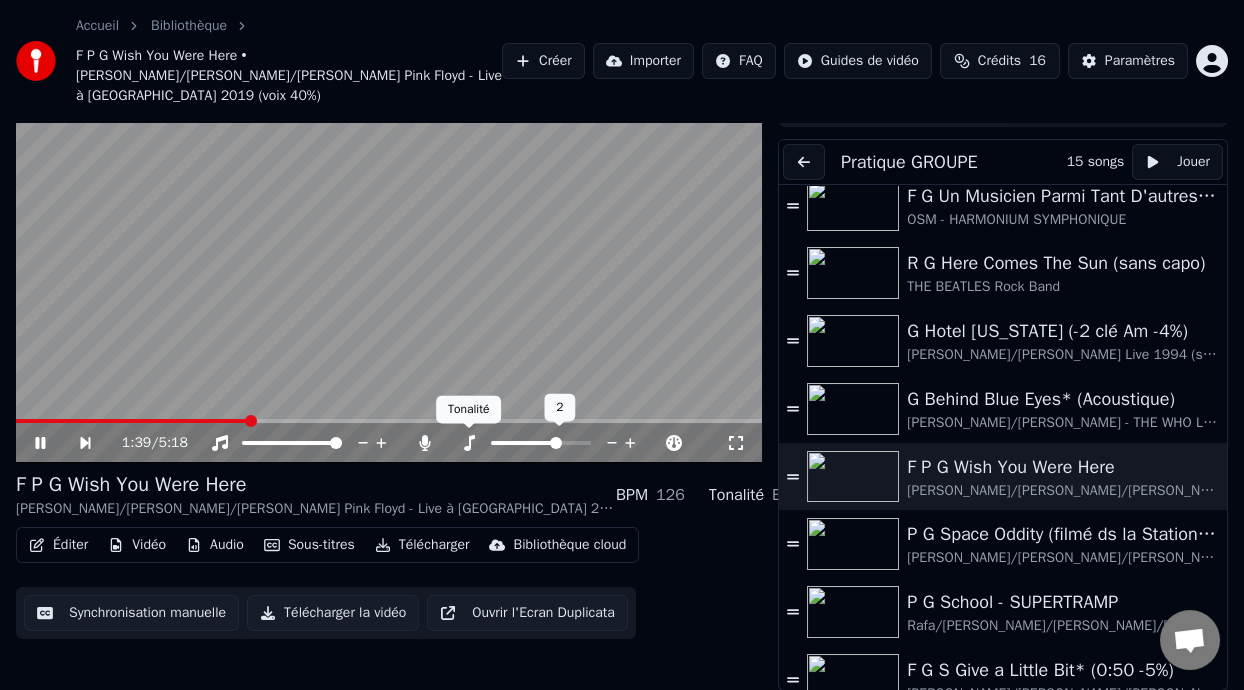click 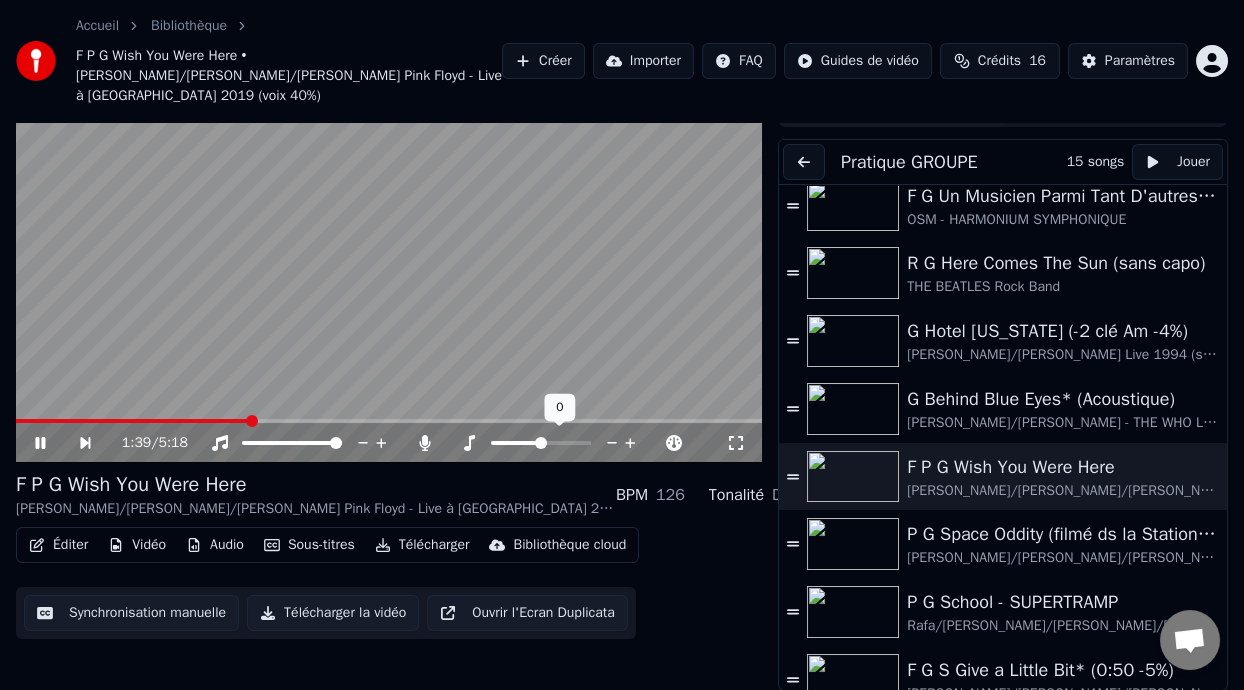 click 